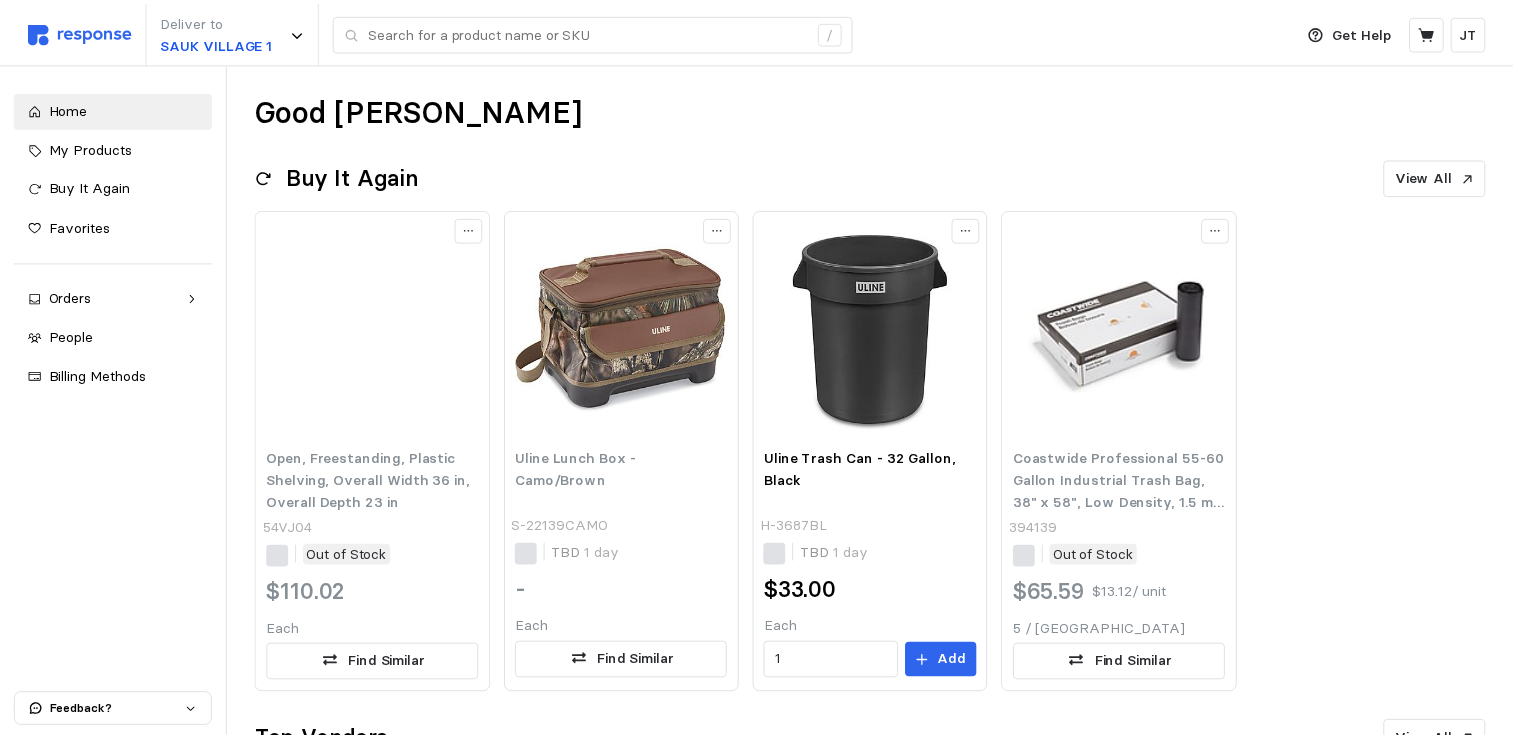 scroll, scrollTop: 0, scrollLeft: 0, axis: both 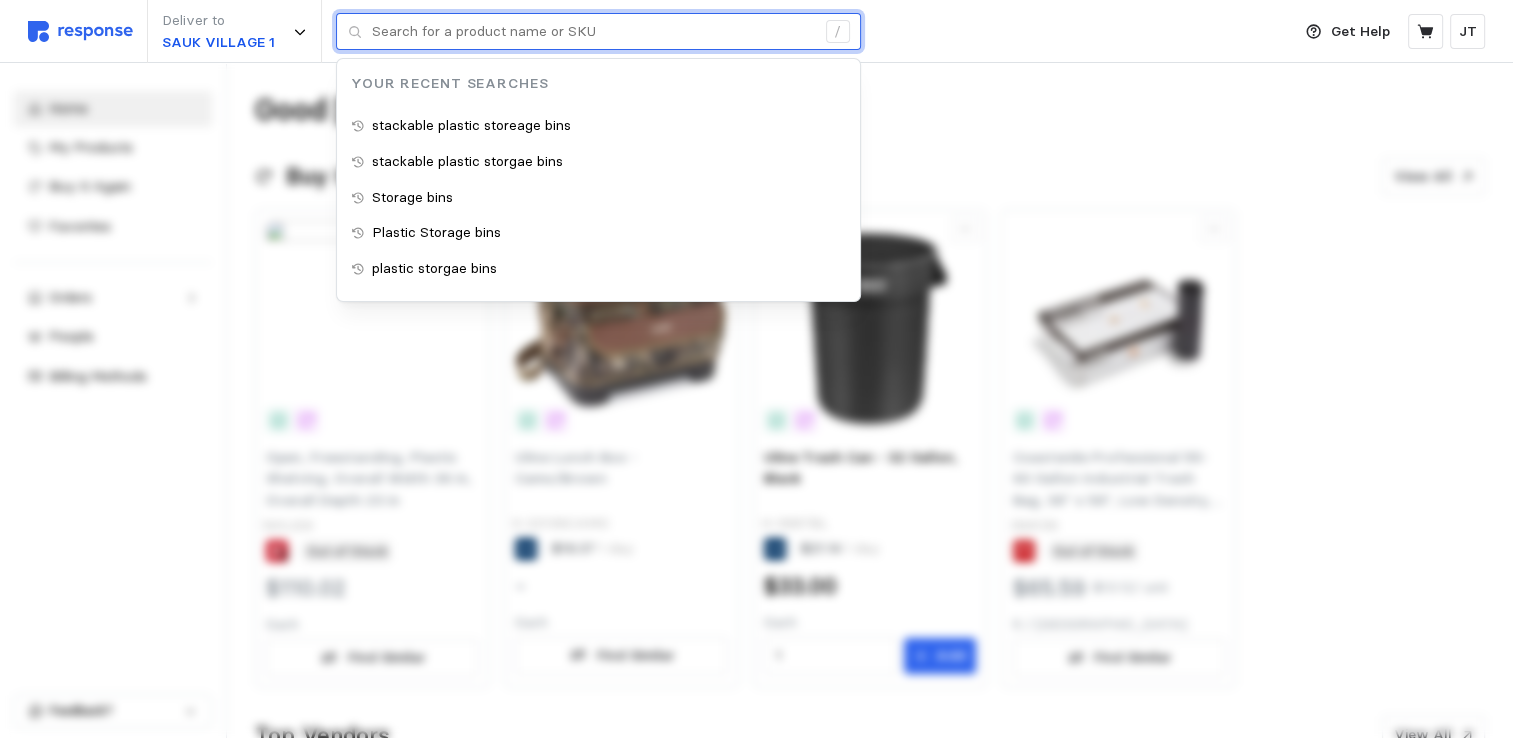 click at bounding box center (593, 32) 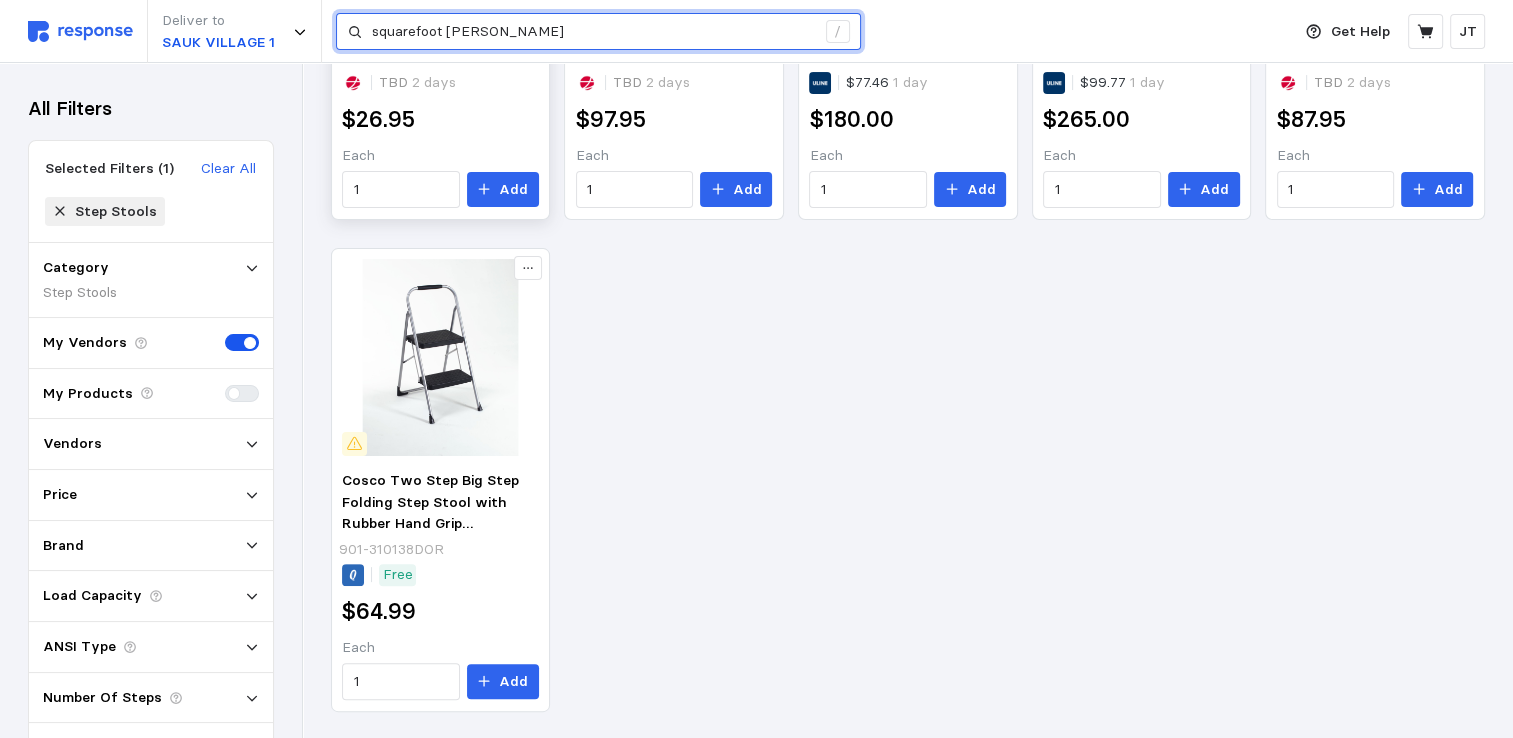 scroll, scrollTop: 0, scrollLeft: 0, axis: both 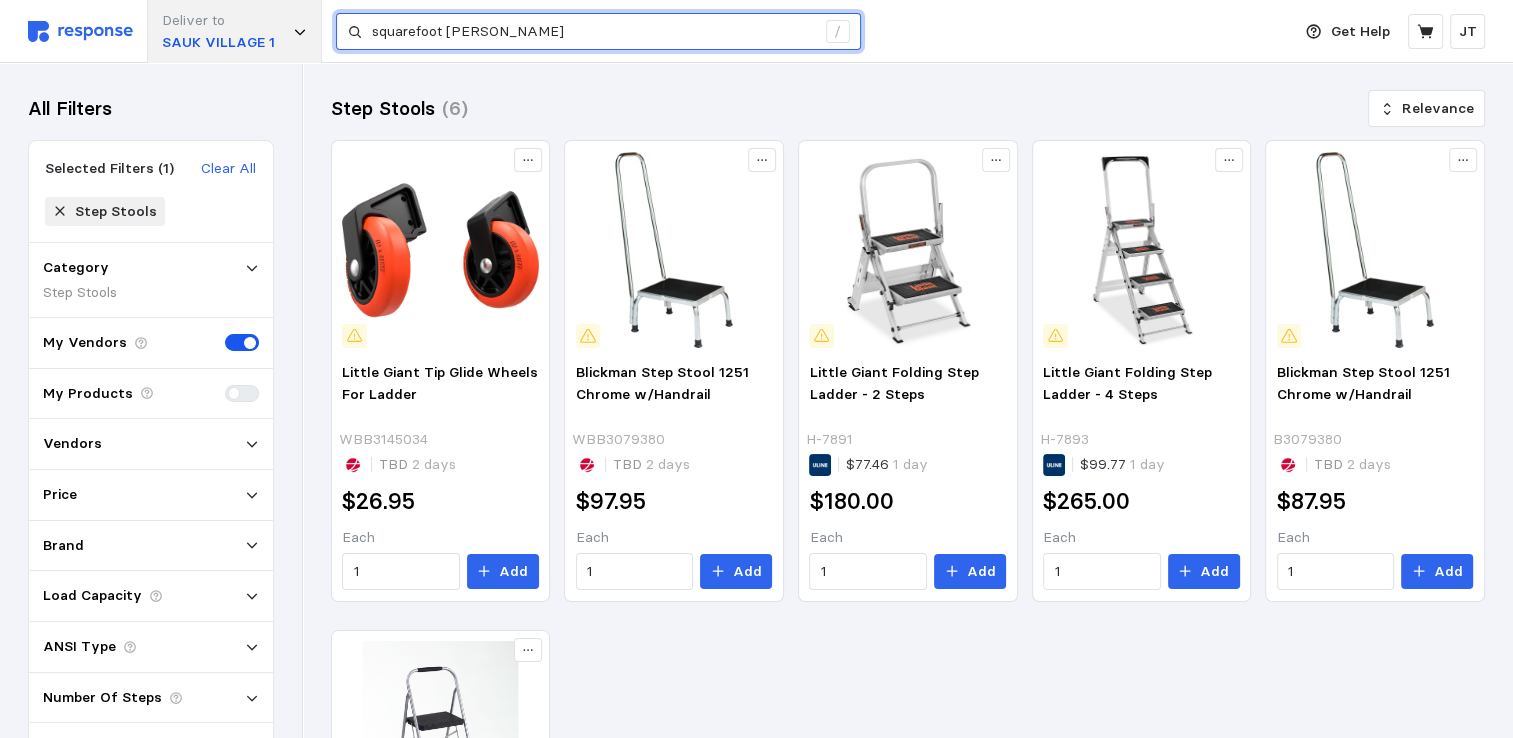 drag, startPoint x: 535, startPoint y: 35, endPoint x: 298, endPoint y: 30, distance: 237.05273 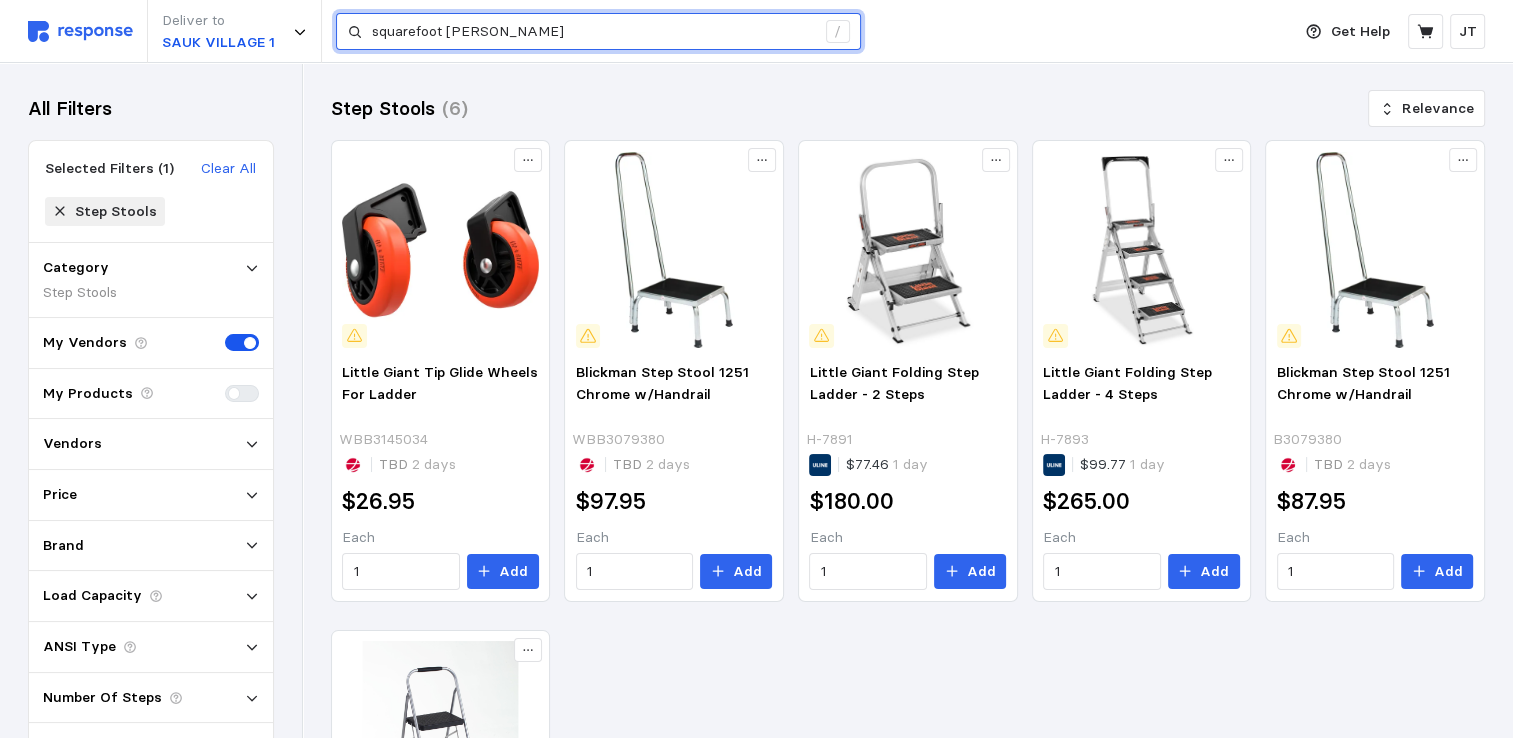 click on "squarefoot [PERSON_NAME]" at bounding box center (593, 32) 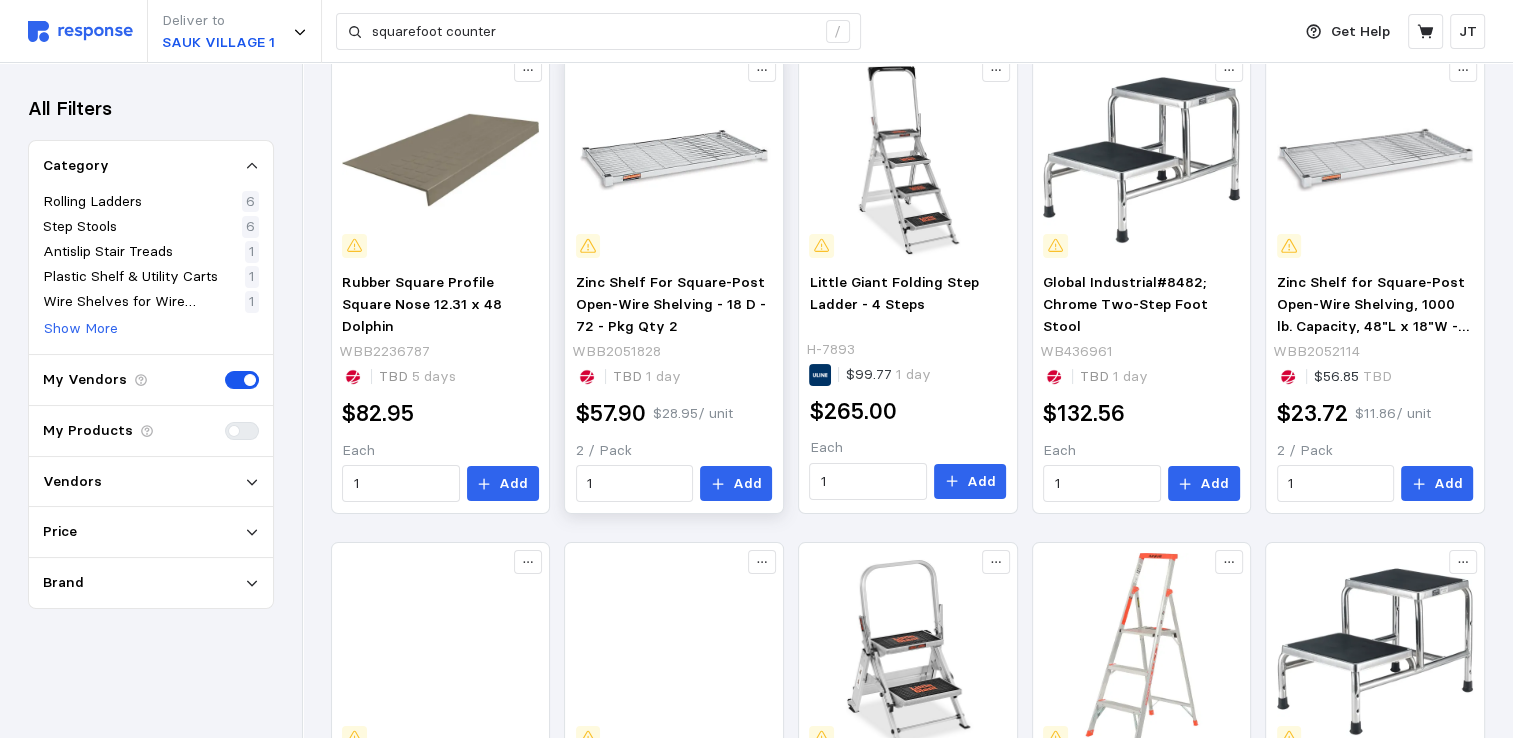 scroll, scrollTop: 0, scrollLeft: 0, axis: both 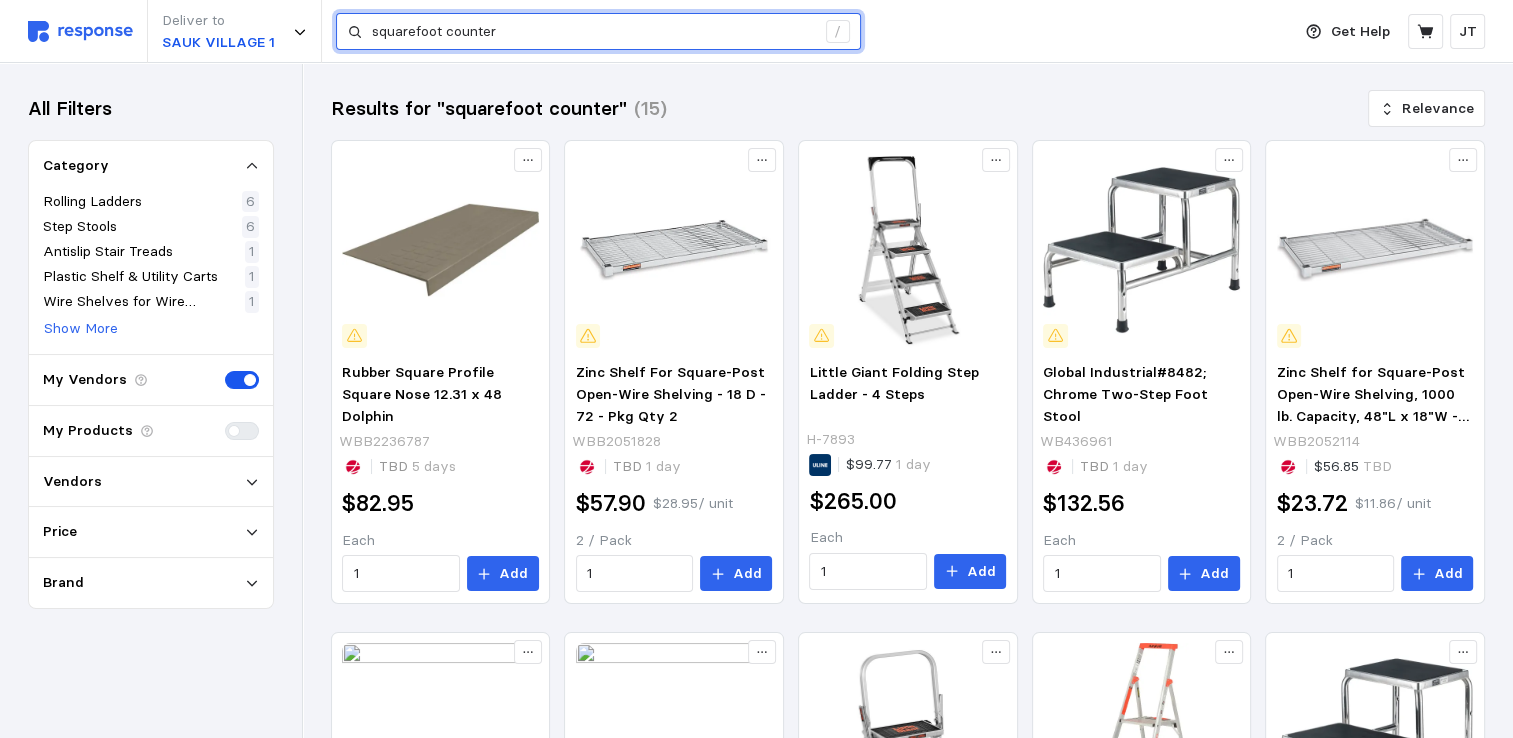 click on "squarefoot counter" at bounding box center (593, 32) 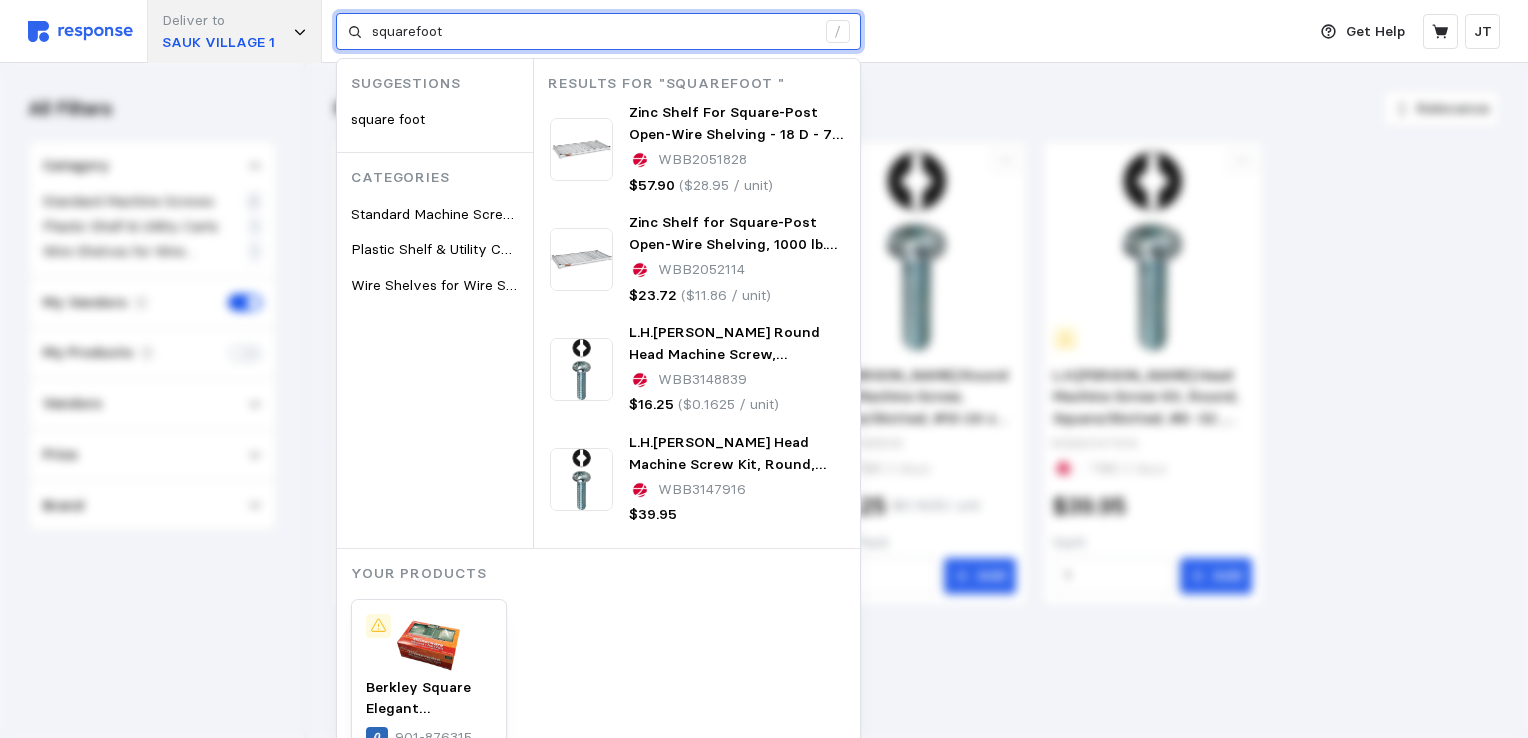 drag, startPoint x: 494, startPoint y: 31, endPoint x: 314, endPoint y: 10, distance: 181.22086 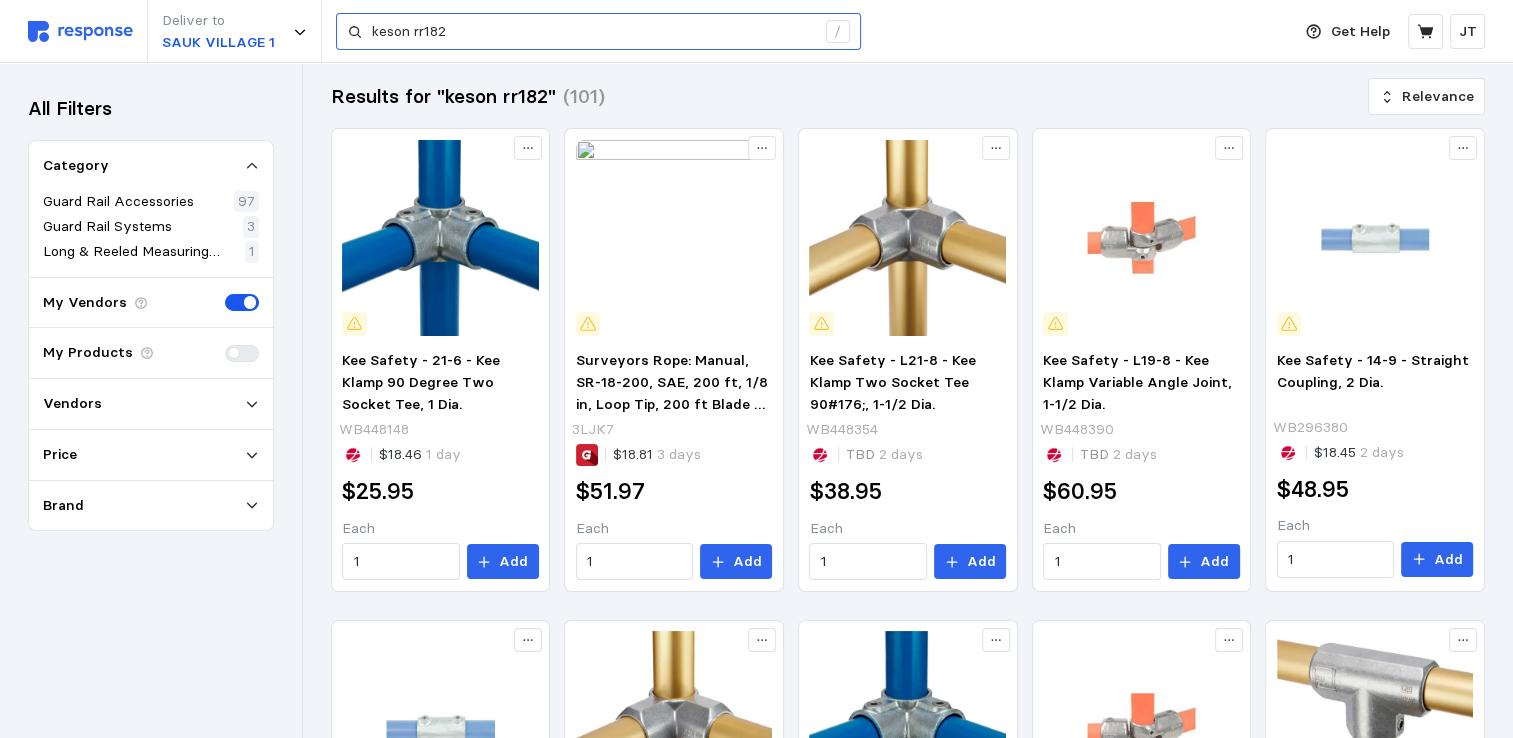 scroll, scrollTop: 0, scrollLeft: 0, axis: both 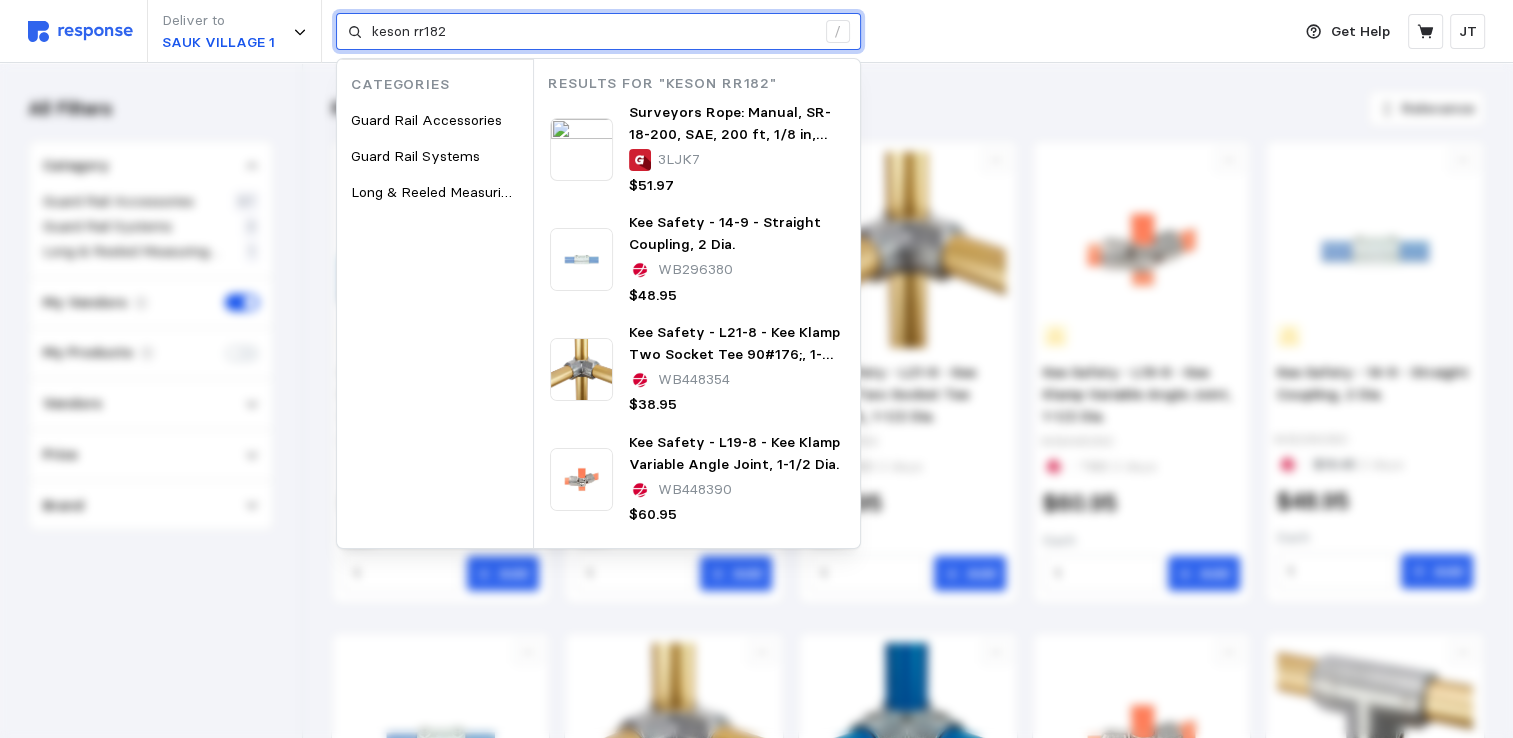 drag, startPoint x: 508, startPoint y: 37, endPoint x: 128, endPoint y: -10, distance: 382.89554 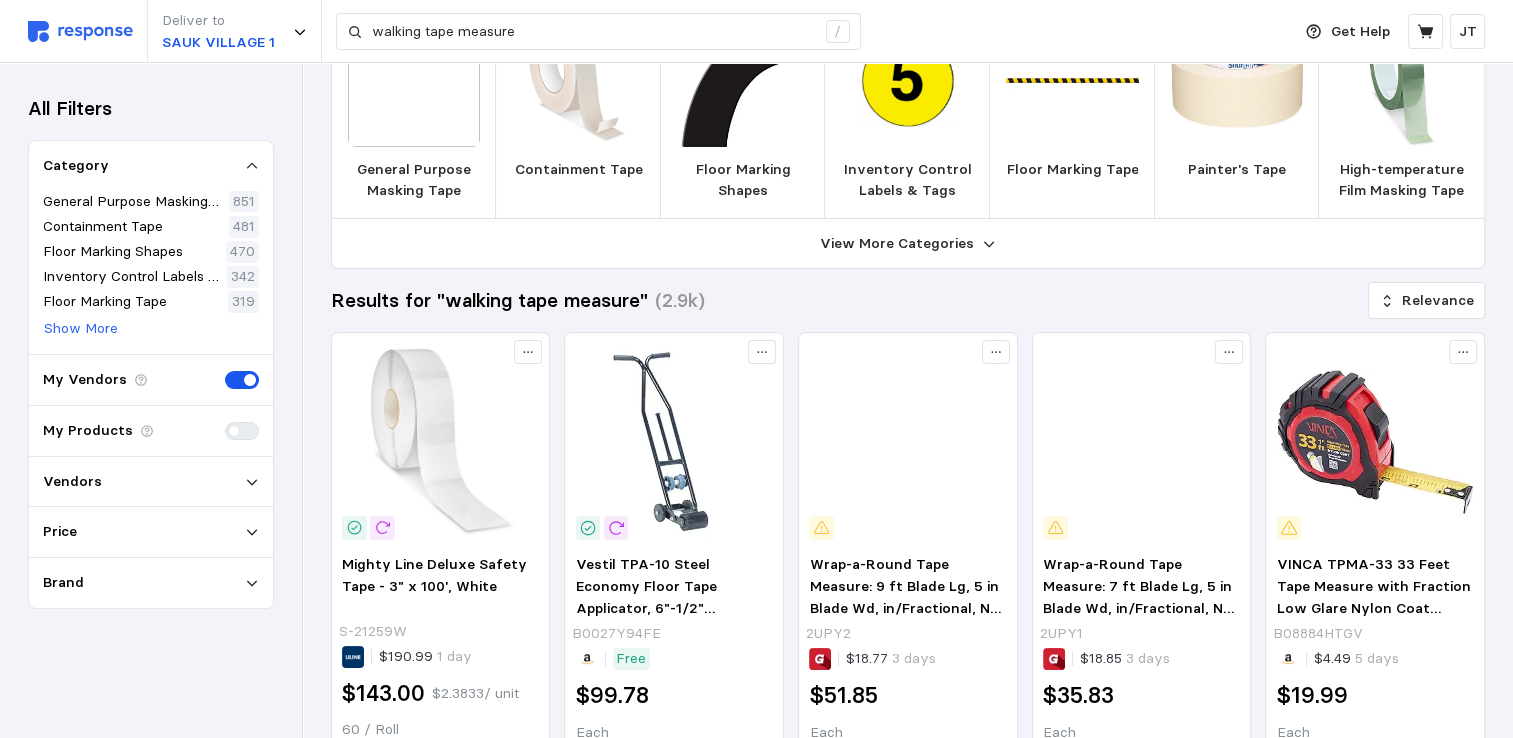 scroll, scrollTop: 0, scrollLeft: 0, axis: both 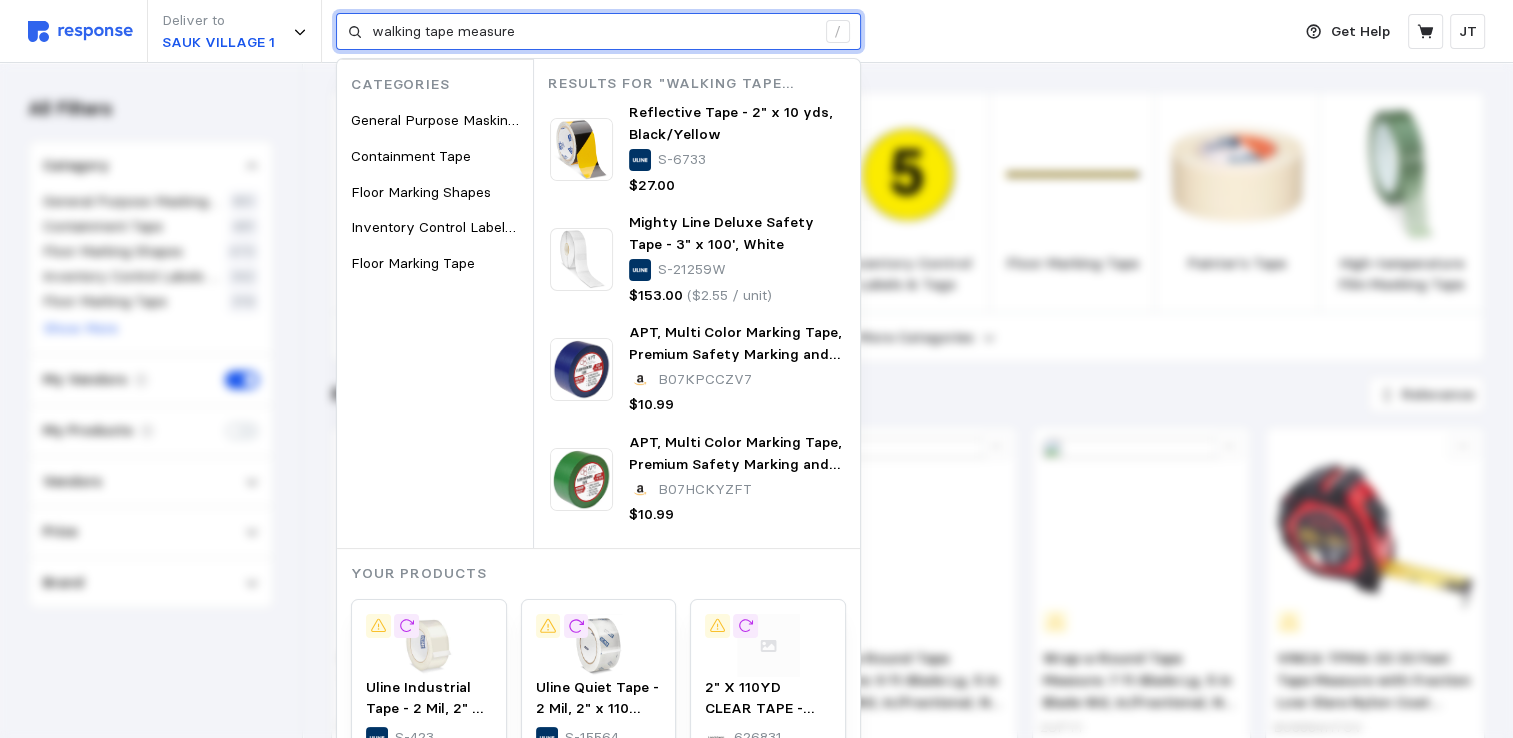 drag, startPoint x: 532, startPoint y: 27, endPoint x: 18, endPoint y: 4, distance: 514.51434 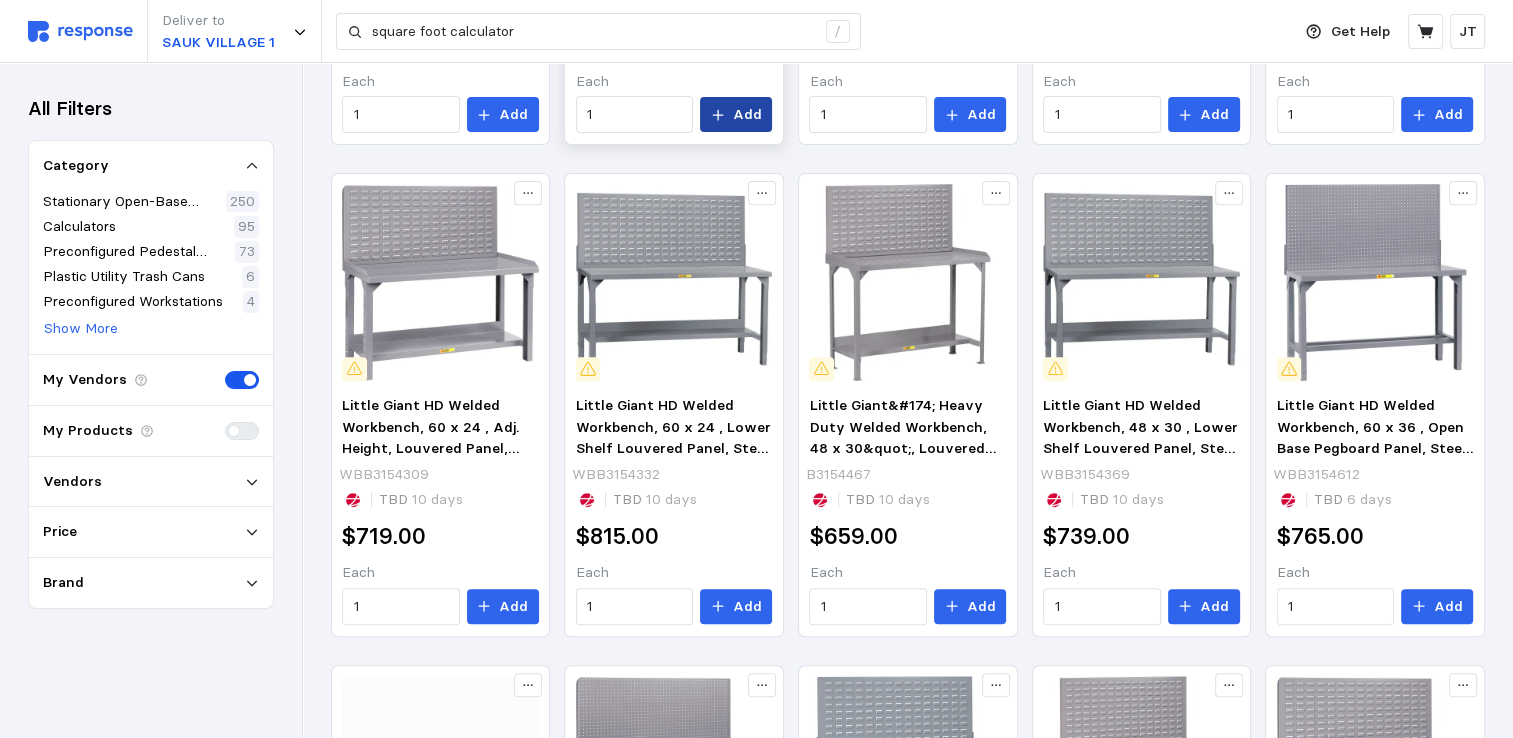 scroll, scrollTop: 0, scrollLeft: 0, axis: both 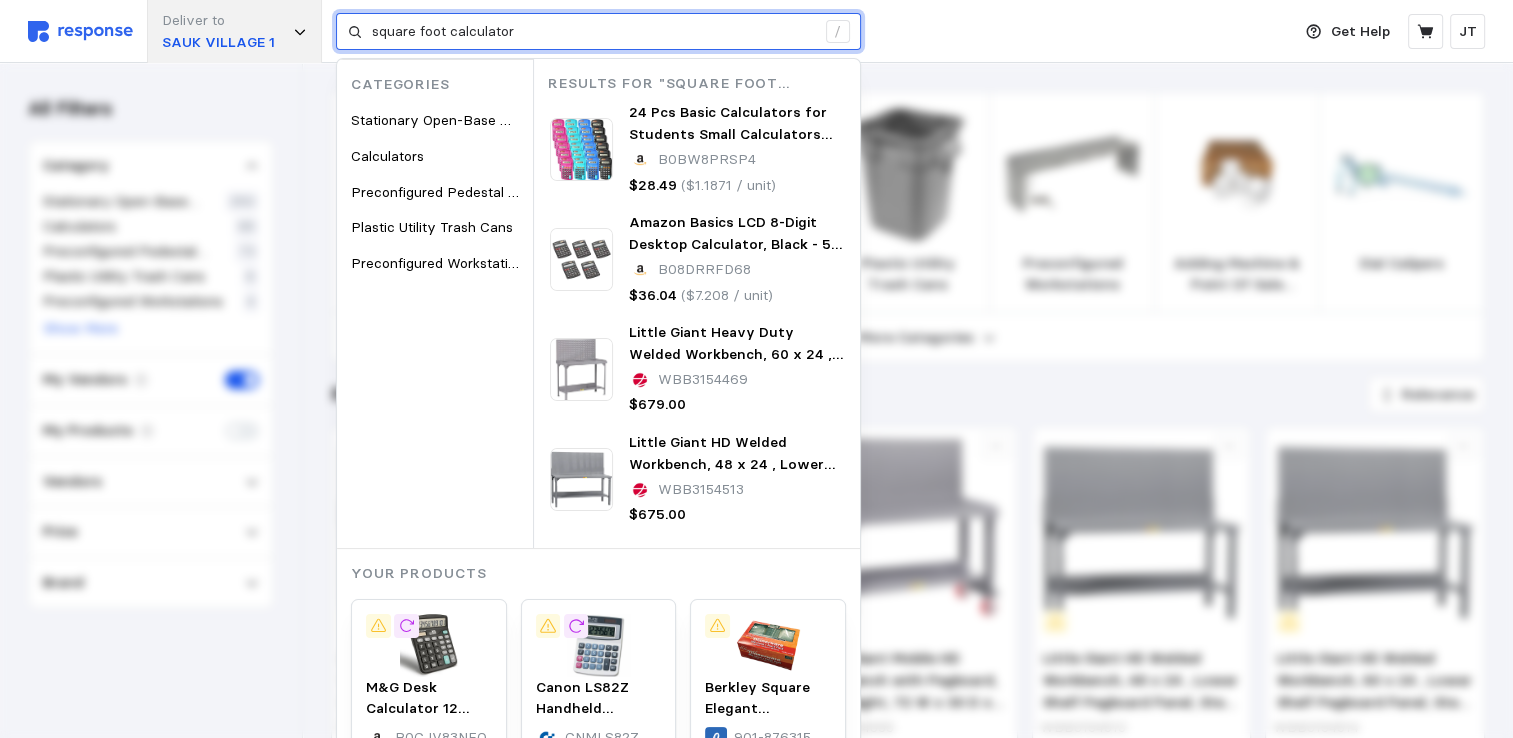 drag, startPoint x: 520, startPoint y: 29, endPoint x: 150, endPoint y: 11, distance: 370.4376 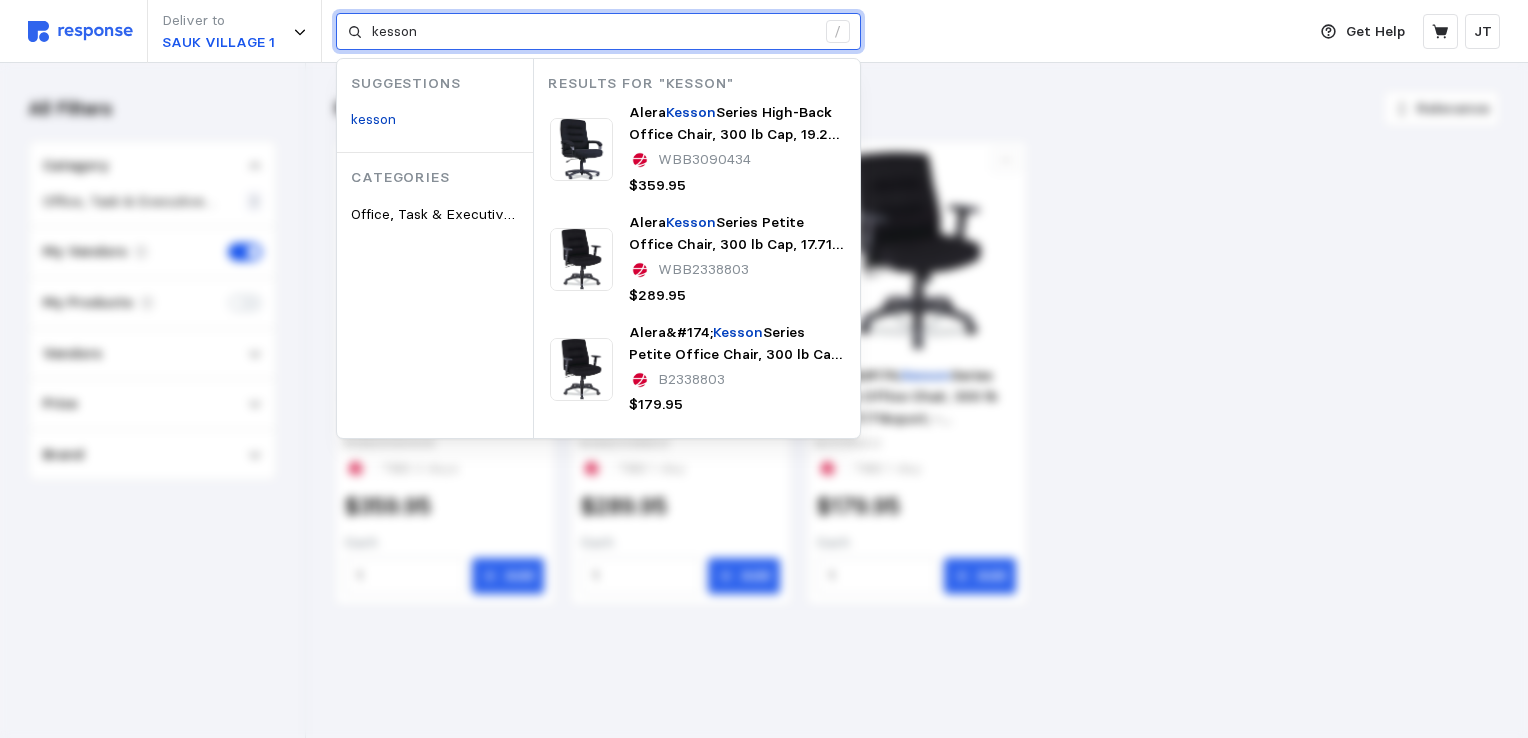 drag, startPoint x: 436, startPoint y: 22, endPoint x: 322, endPoint y: -3, distance: 116.70904 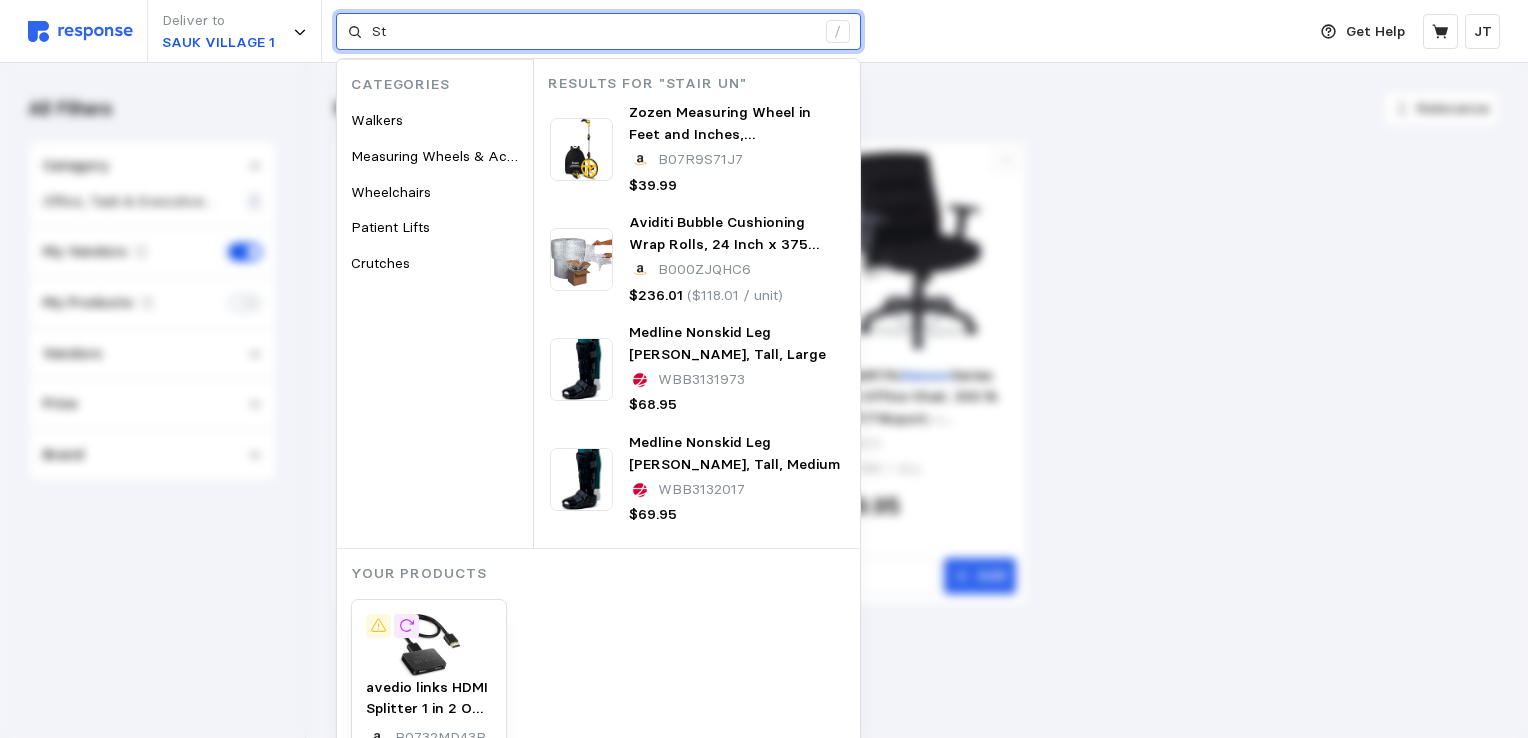 type on "S" 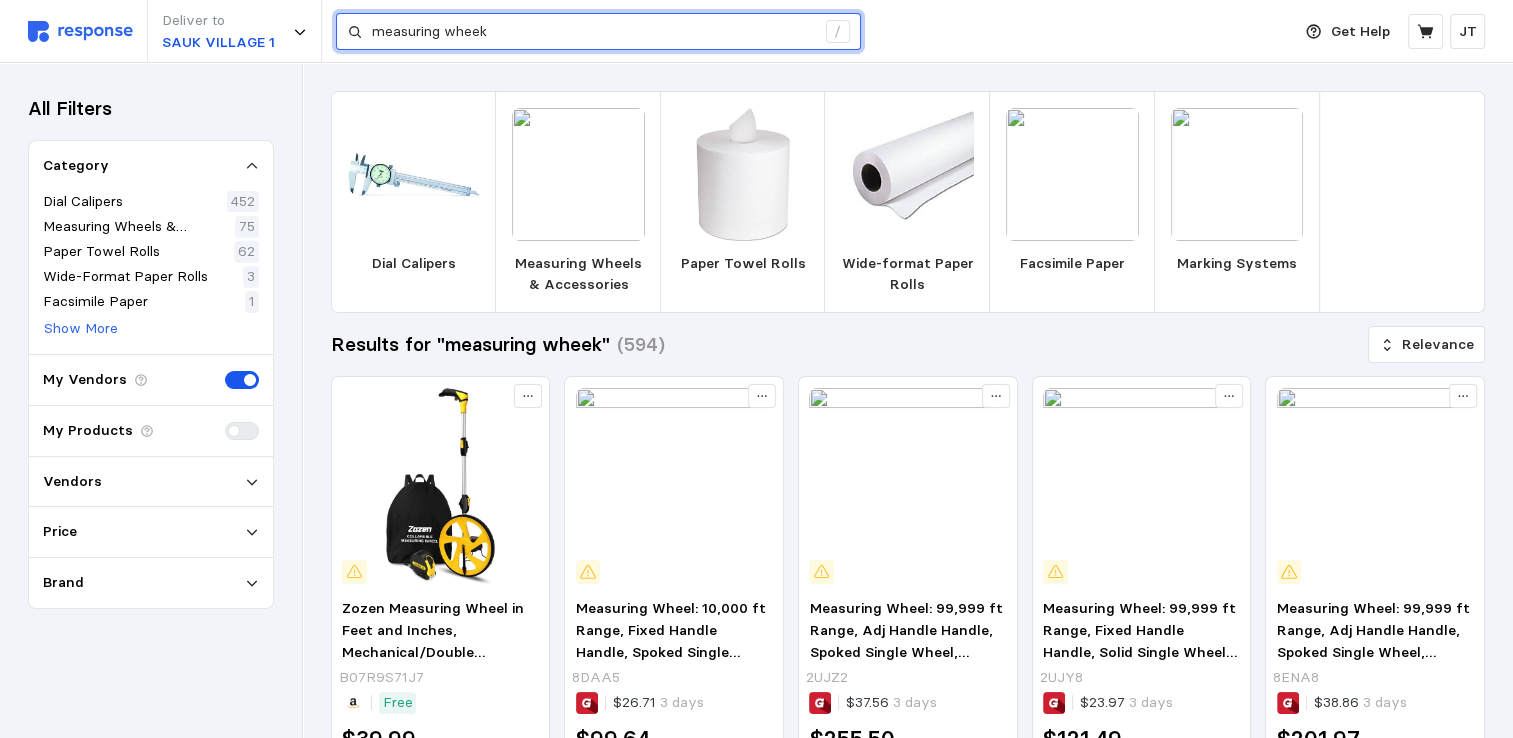 click on "measuring wheek" at bounding box center [593, 32] 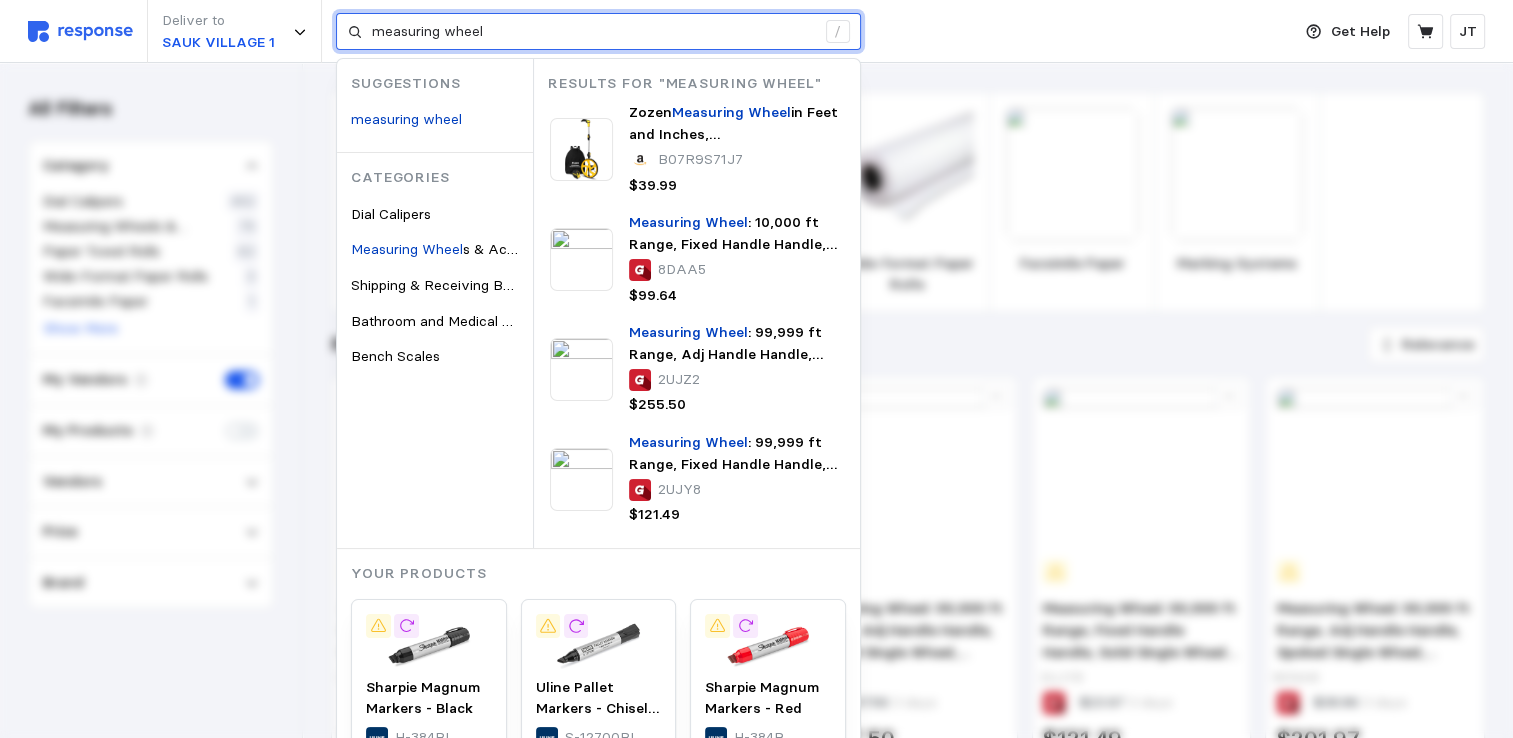 type on "measuring wheel" 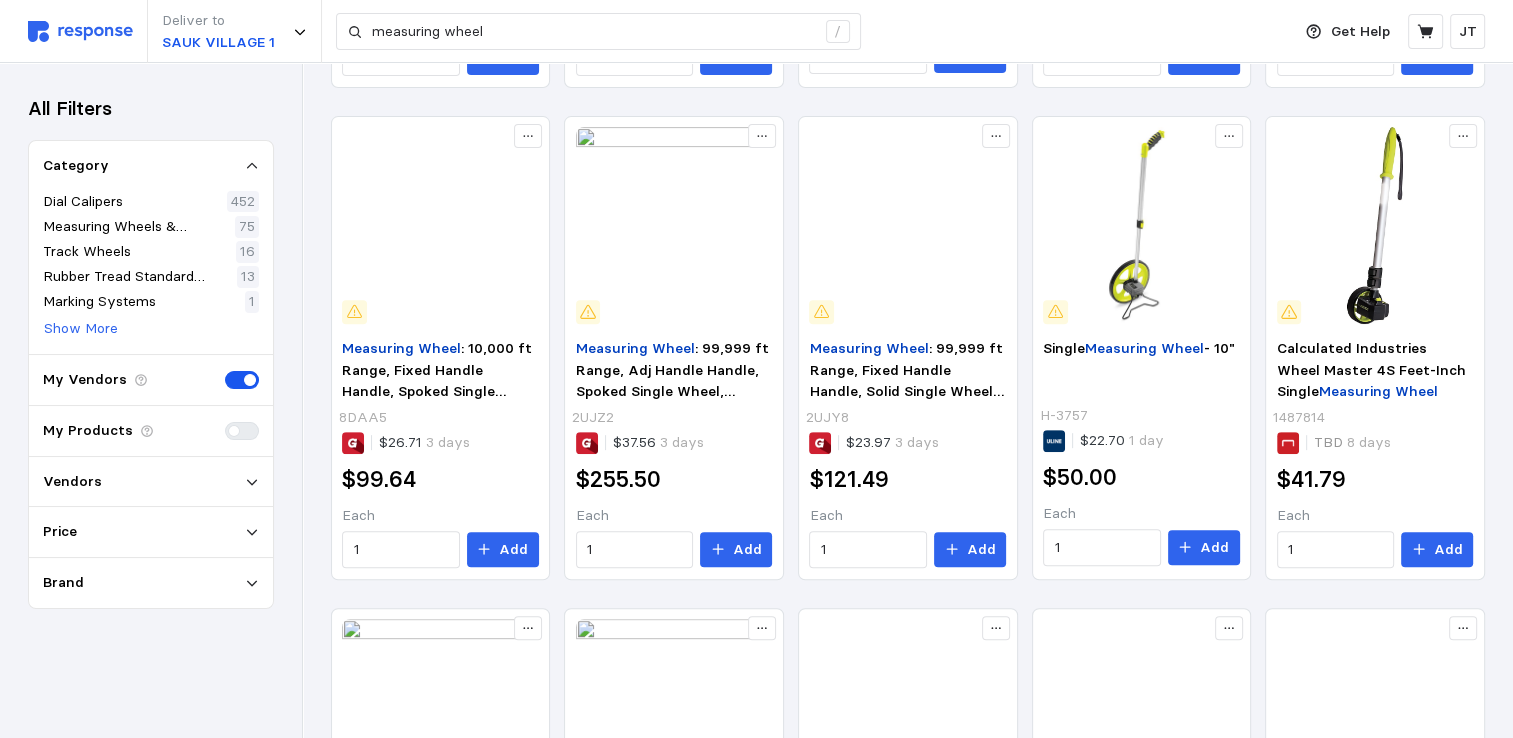 scroll, scrollTop: 627, scrollLeft: 0, axis: vertical 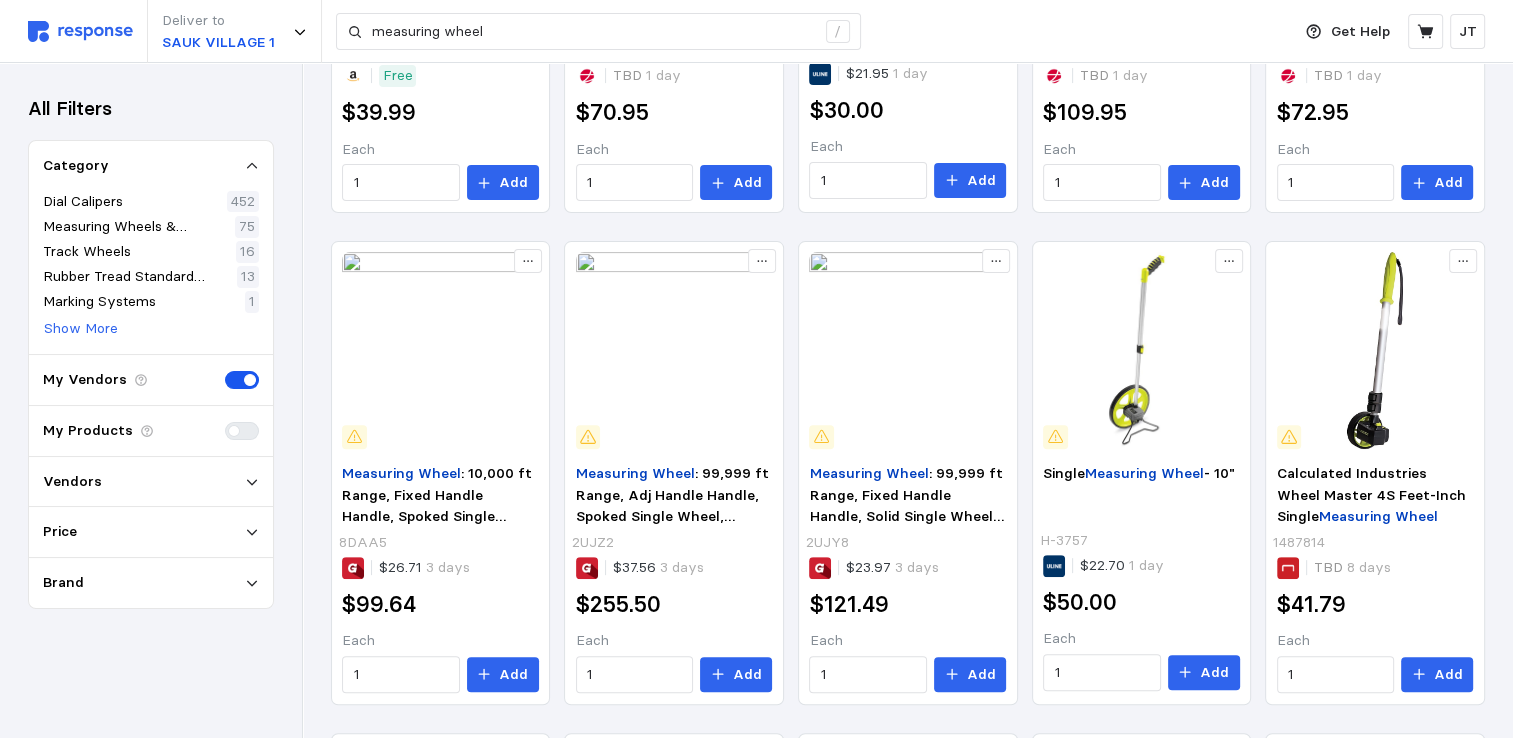 click on "Vendors" at bounding box center [151, 482] 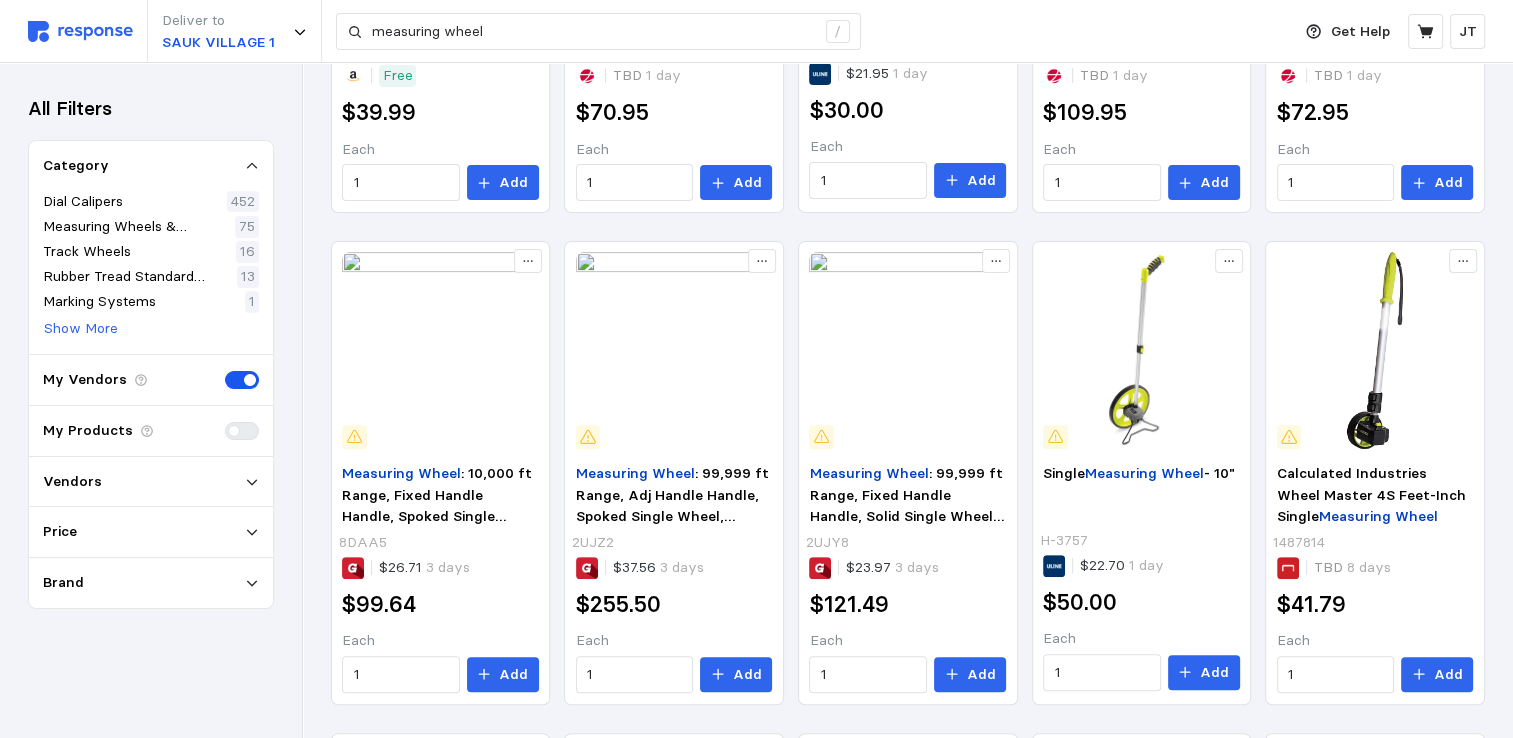 click on "Vendors" at bounding box center (151, 482) 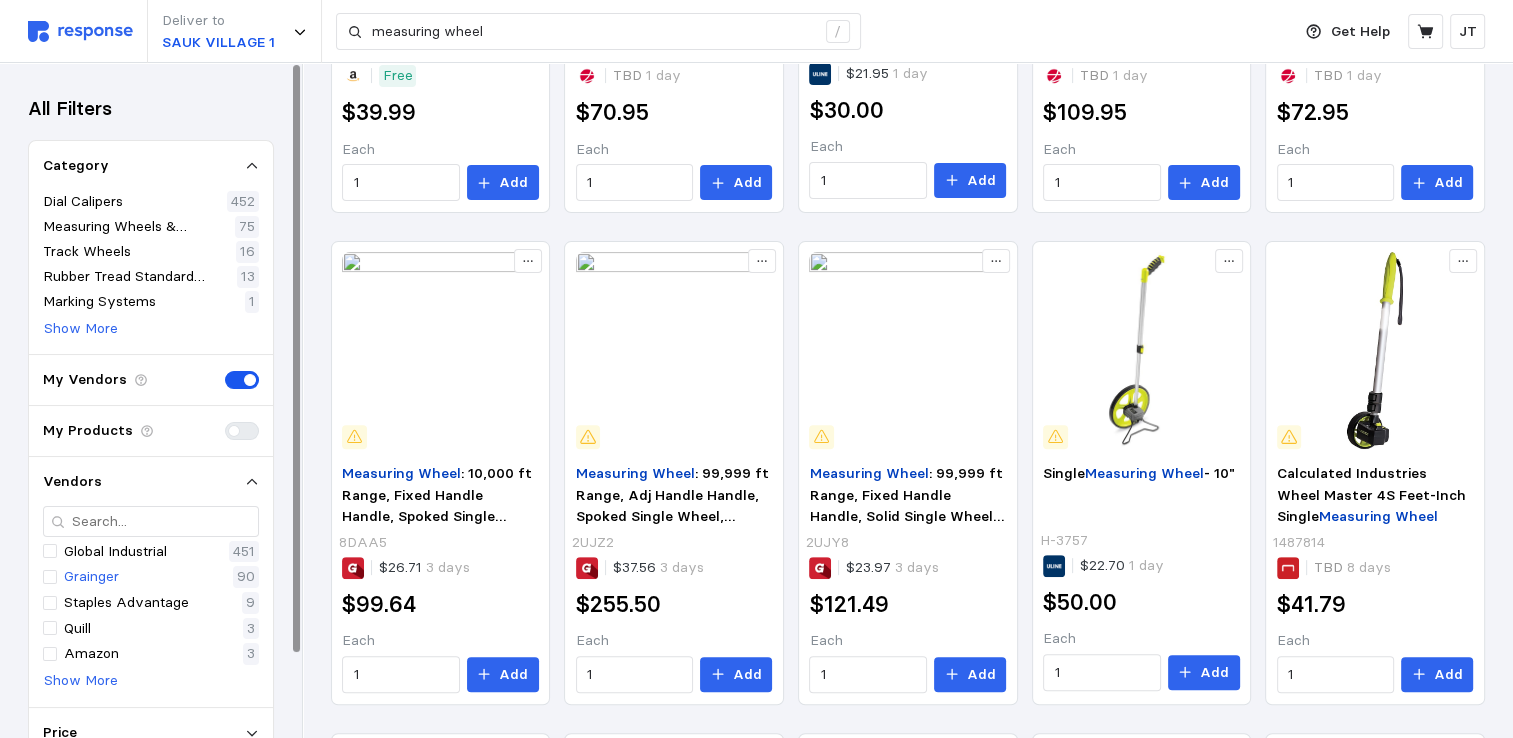 click on "Grainger" at bounding box center (91, 577) 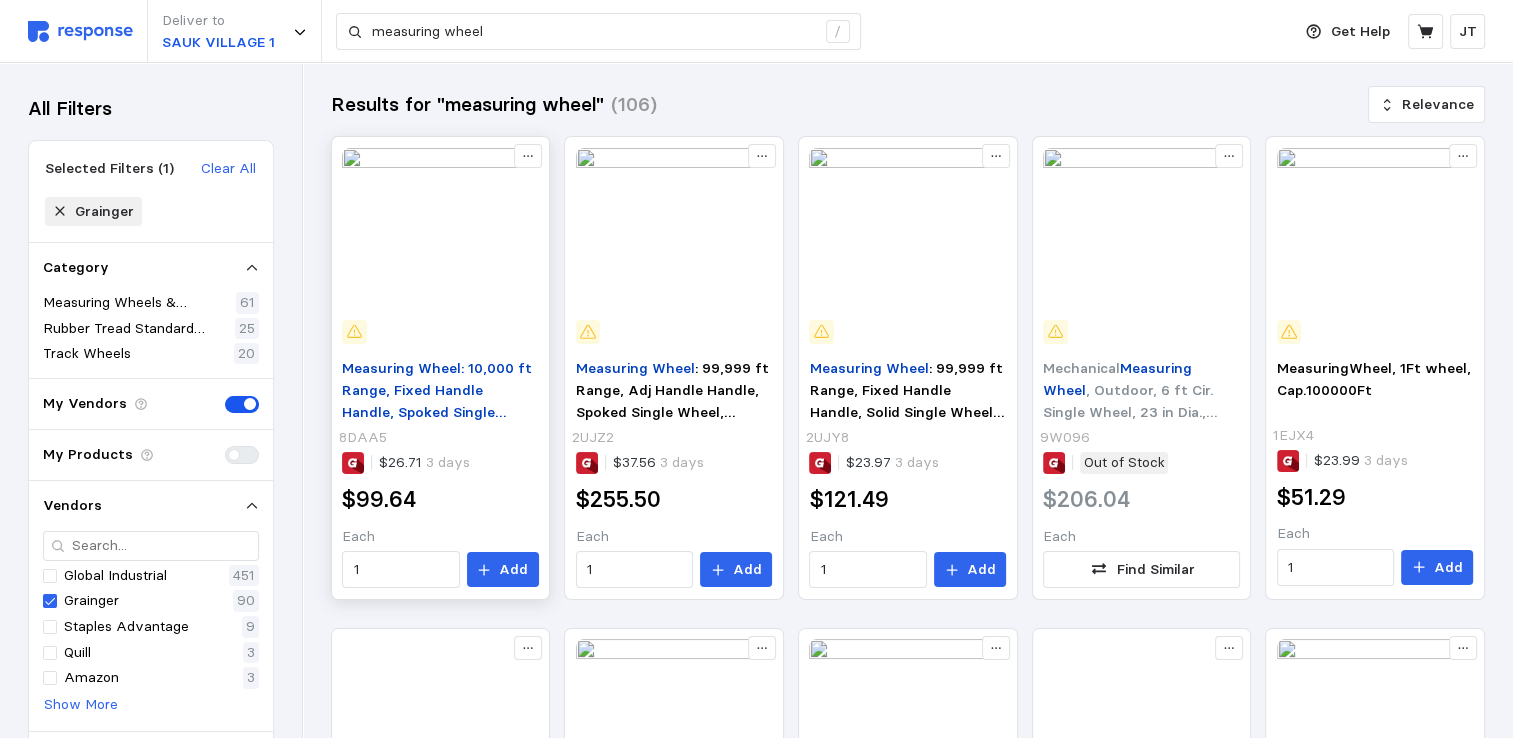 scroll, scrollTop: 0, scrollLeft: 0, axis: both 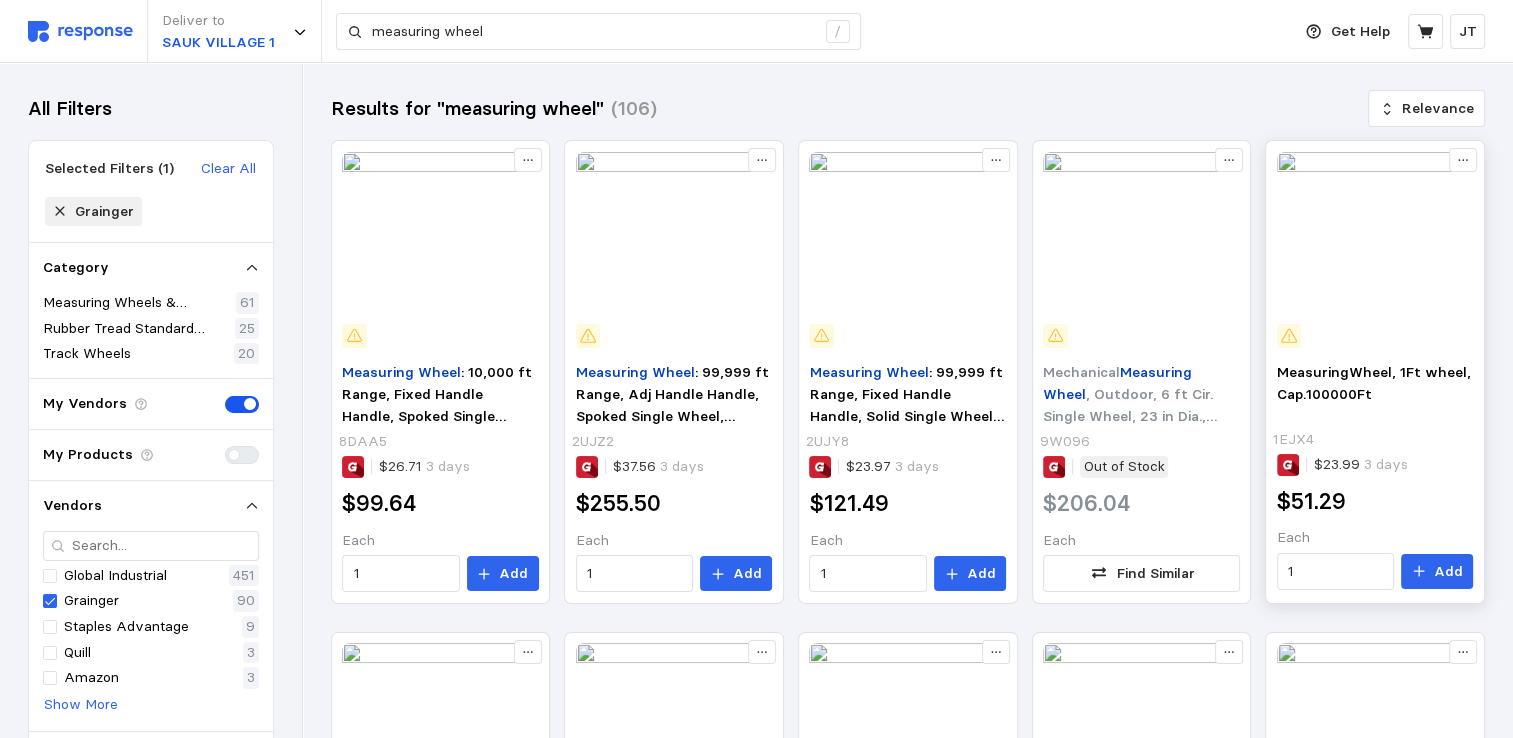 click at bounding box center (1375, 250) 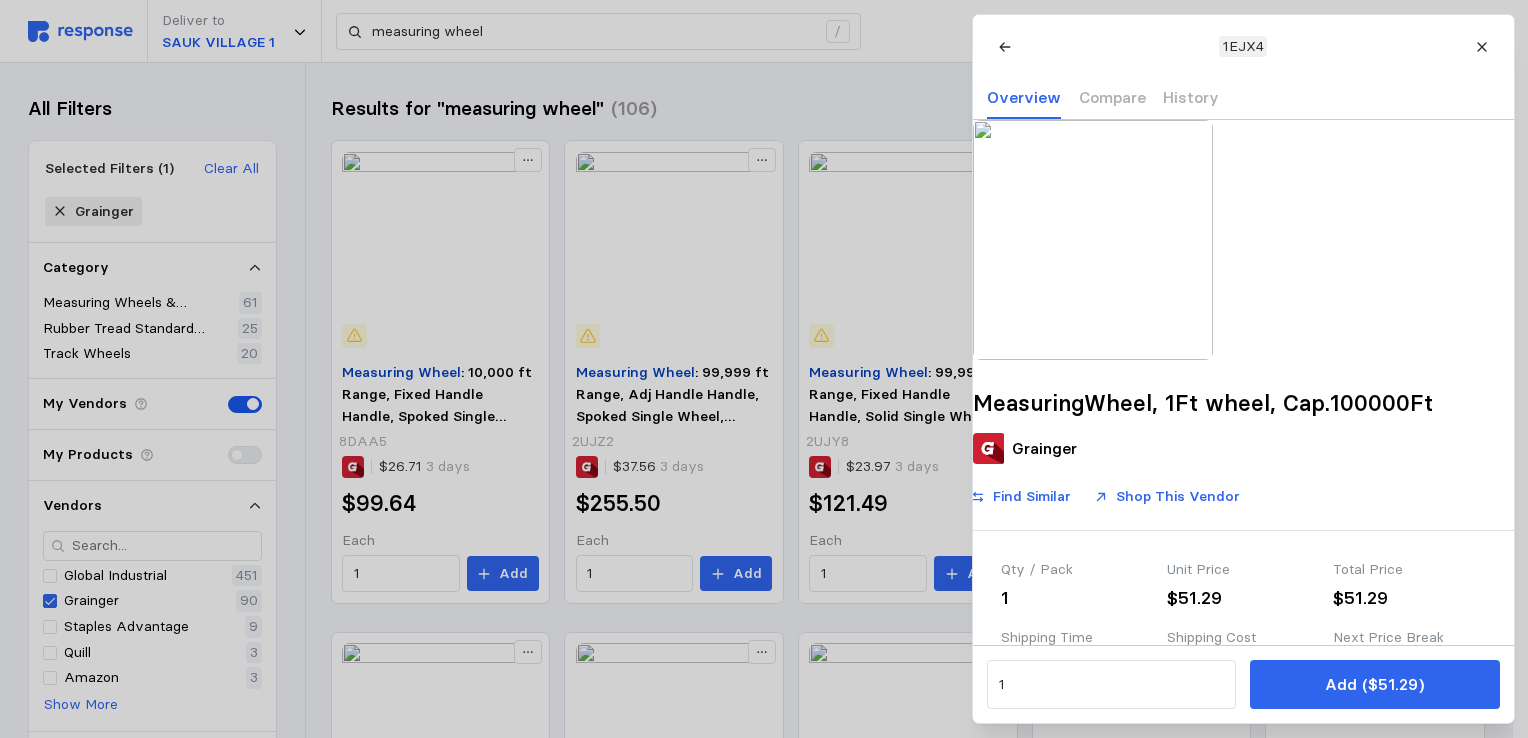 click at bounding box center [764, 369] 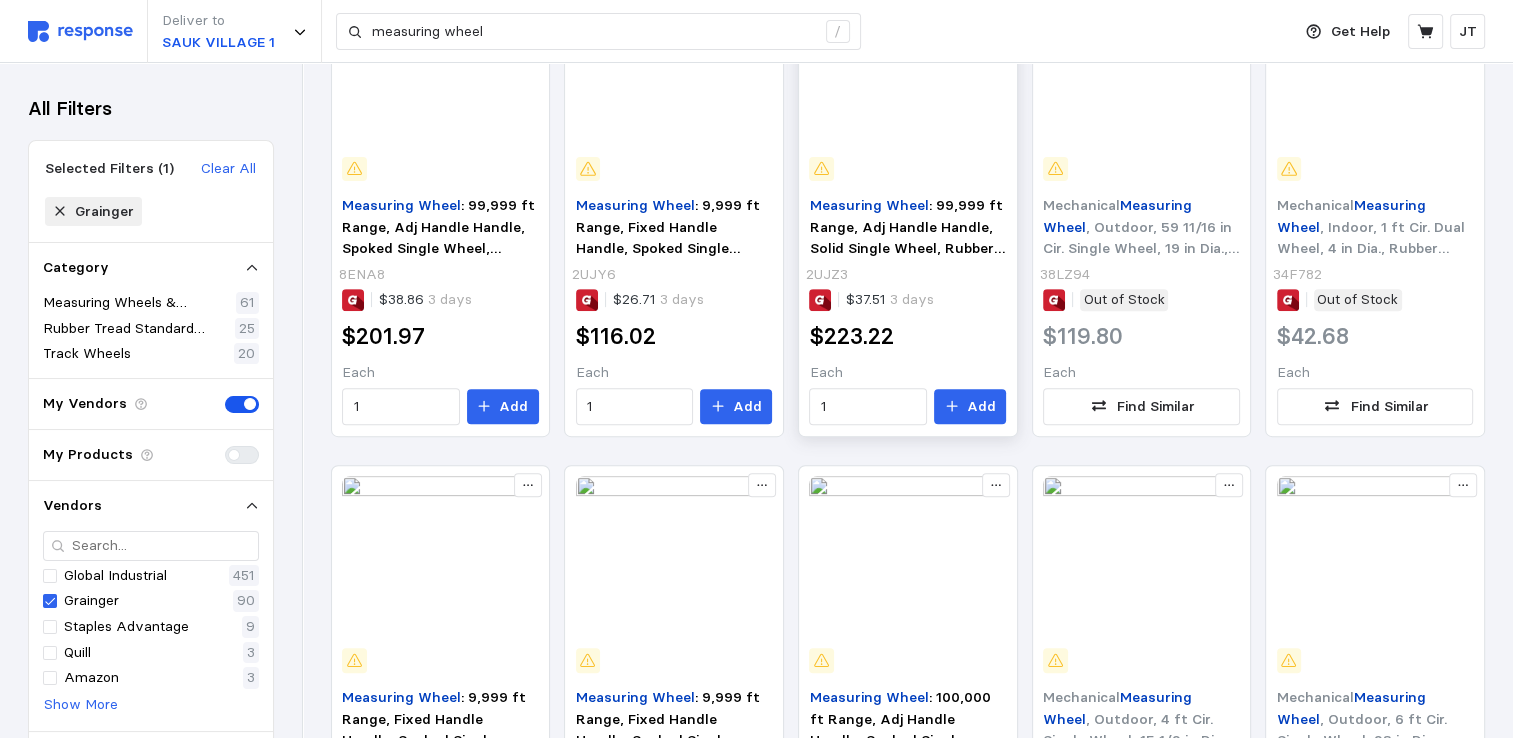 scroll, scrollTop: 925, scrollLeft: 0, axis: vertical 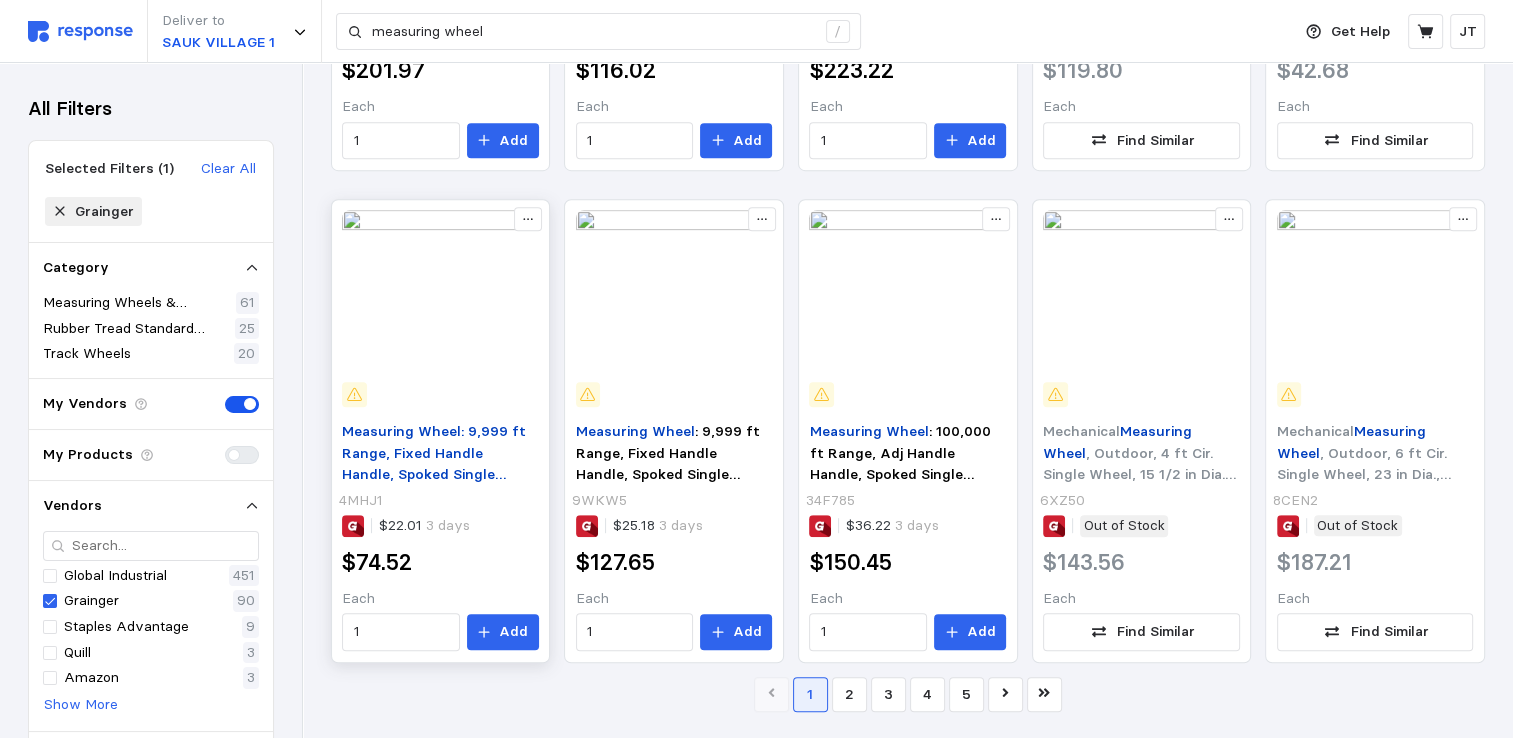 click on ": 9,999 ft Range, Fixed Handle Handle, Spoked Single Wheel, Rubber Tread, 38 in" at bounding box center (435, 463) 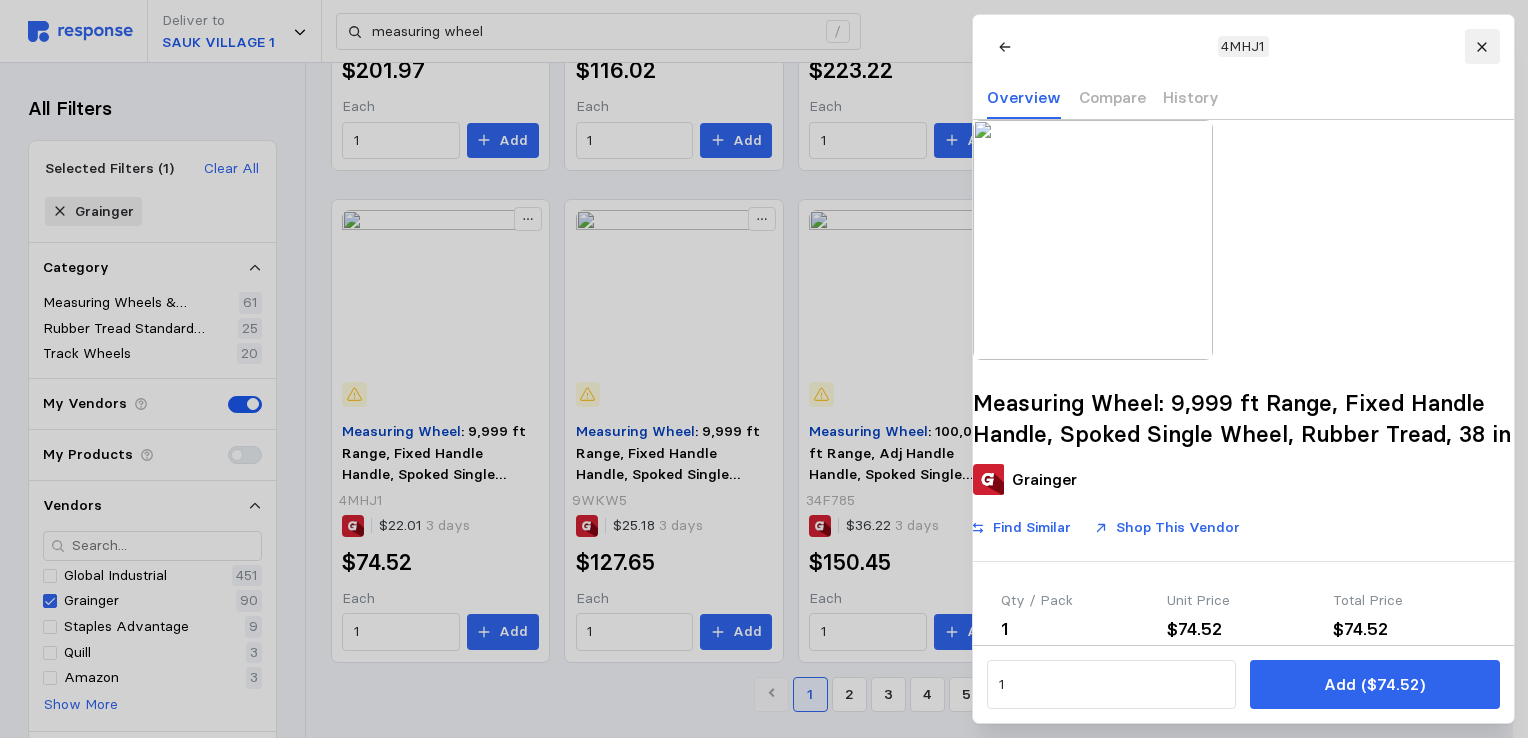 click 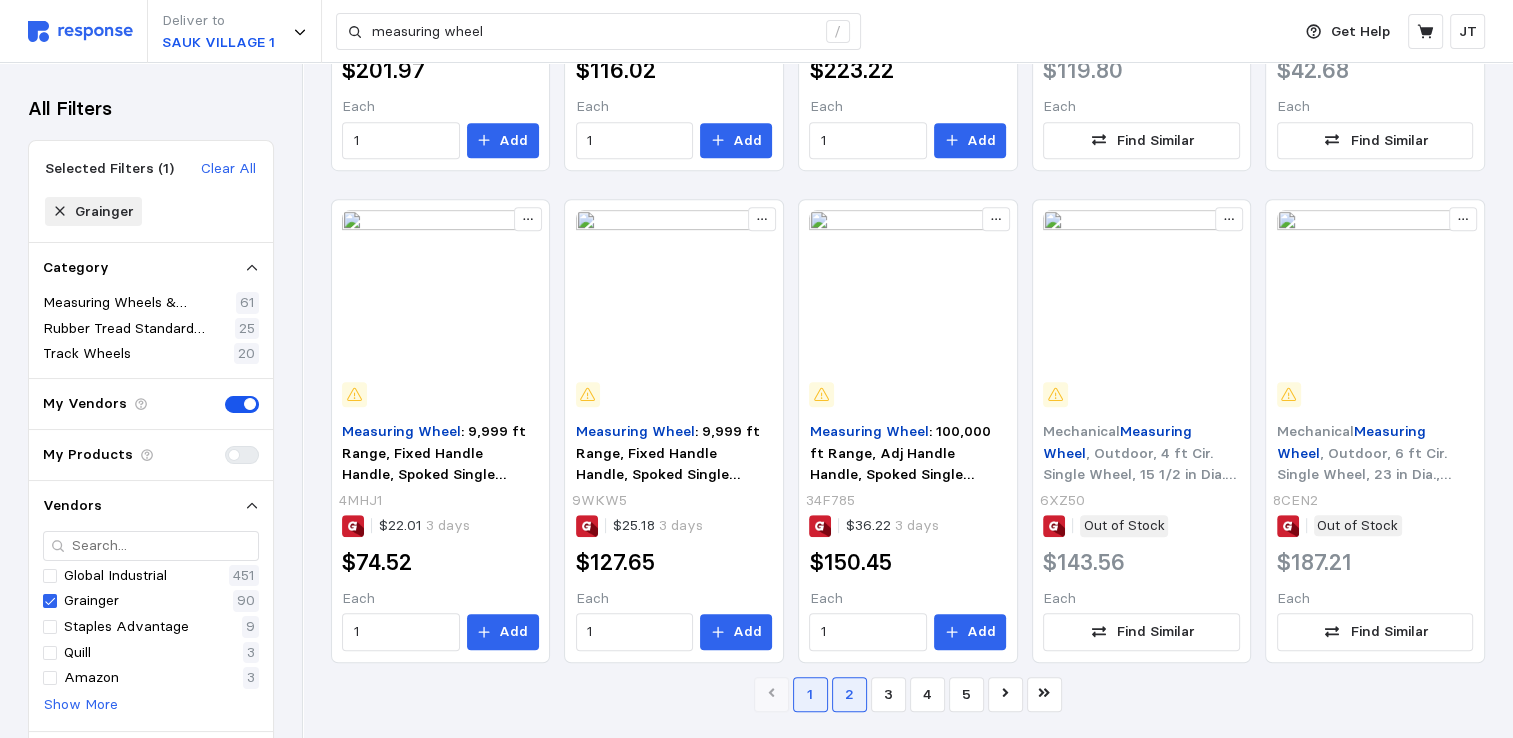 click on "2" at bounding box center [849, 694] 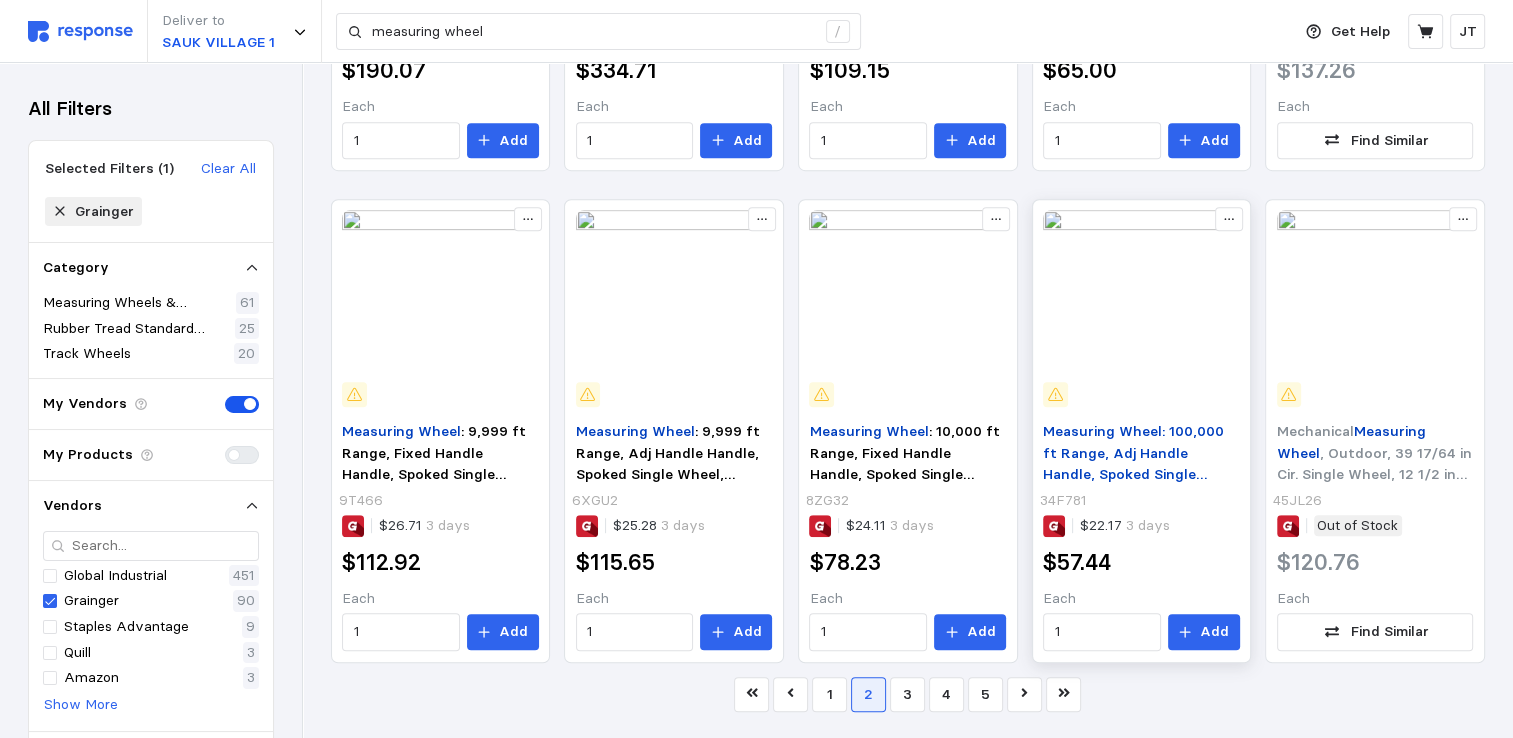 click on ": 100,000 ft Range, Adj Handle Handle, Spoked Single Wheel, Rubber Tread" at bounding box center (1133, 463) 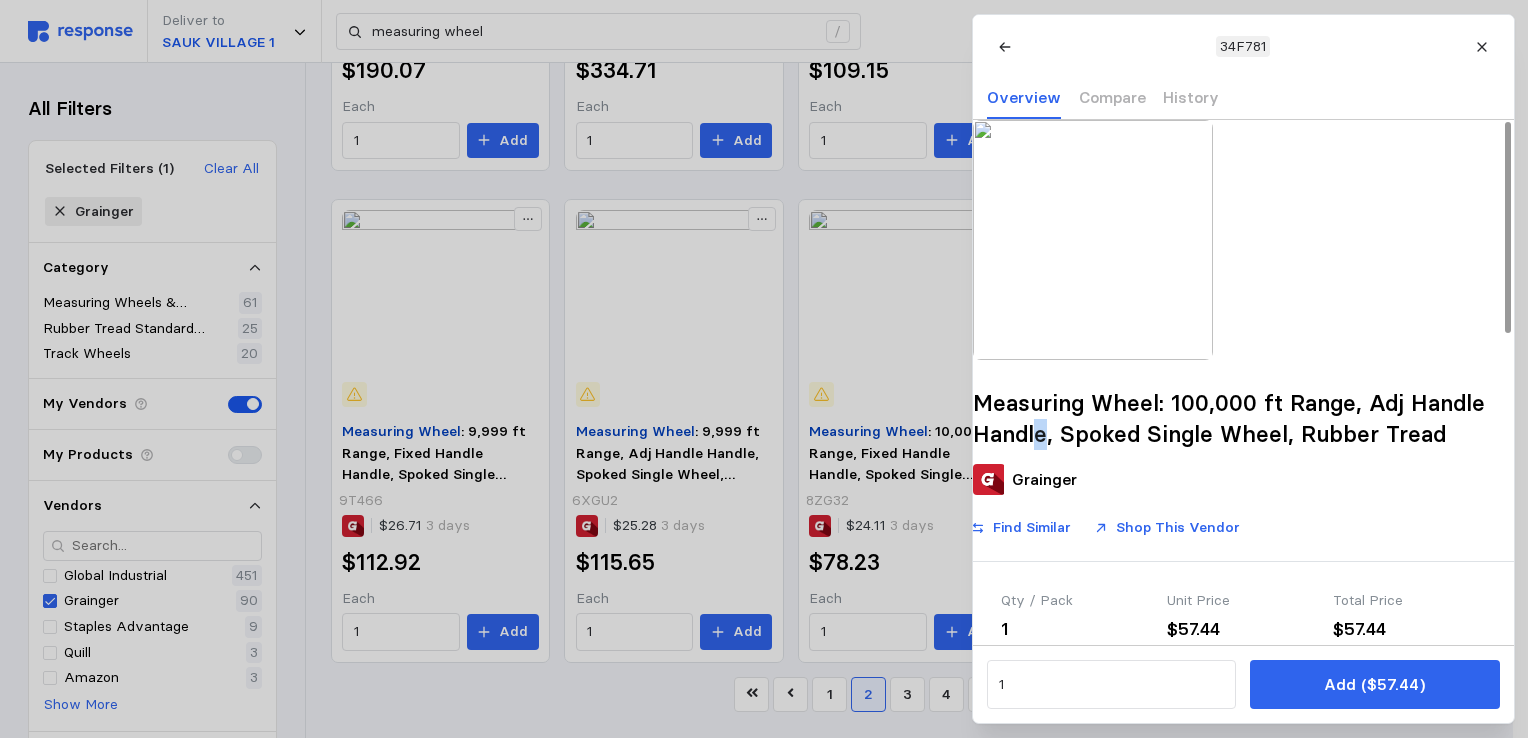 click on "Measuring Wheel: 100,000 ft Range, Adj Handle Handle, Spoked Single Wheel, Rubber Tread" at bounding box center [1243, 418] 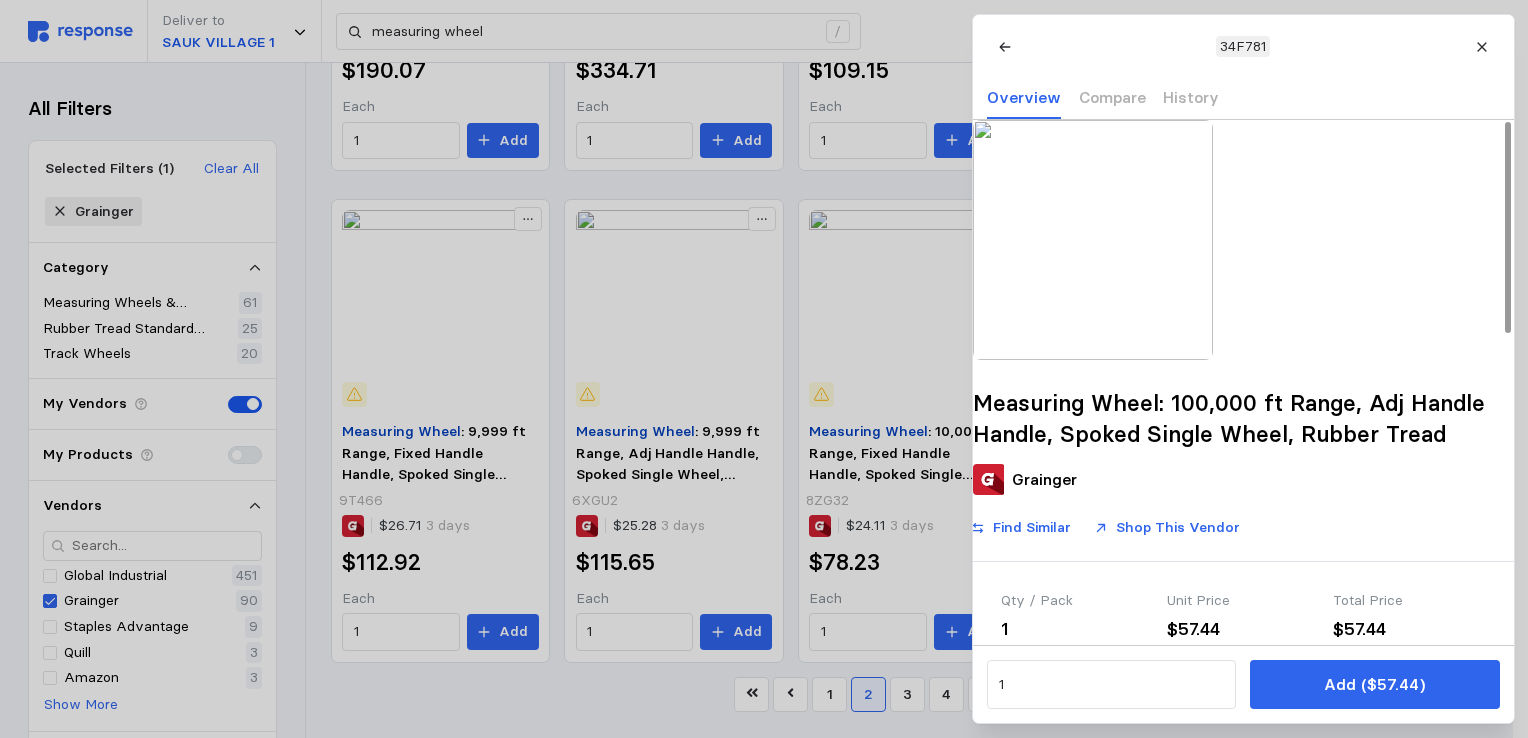 drag, startPoint x: 1148, startPoint y: 458, endPoint x: 1094, endPoint y: 446, distance: 55.31727 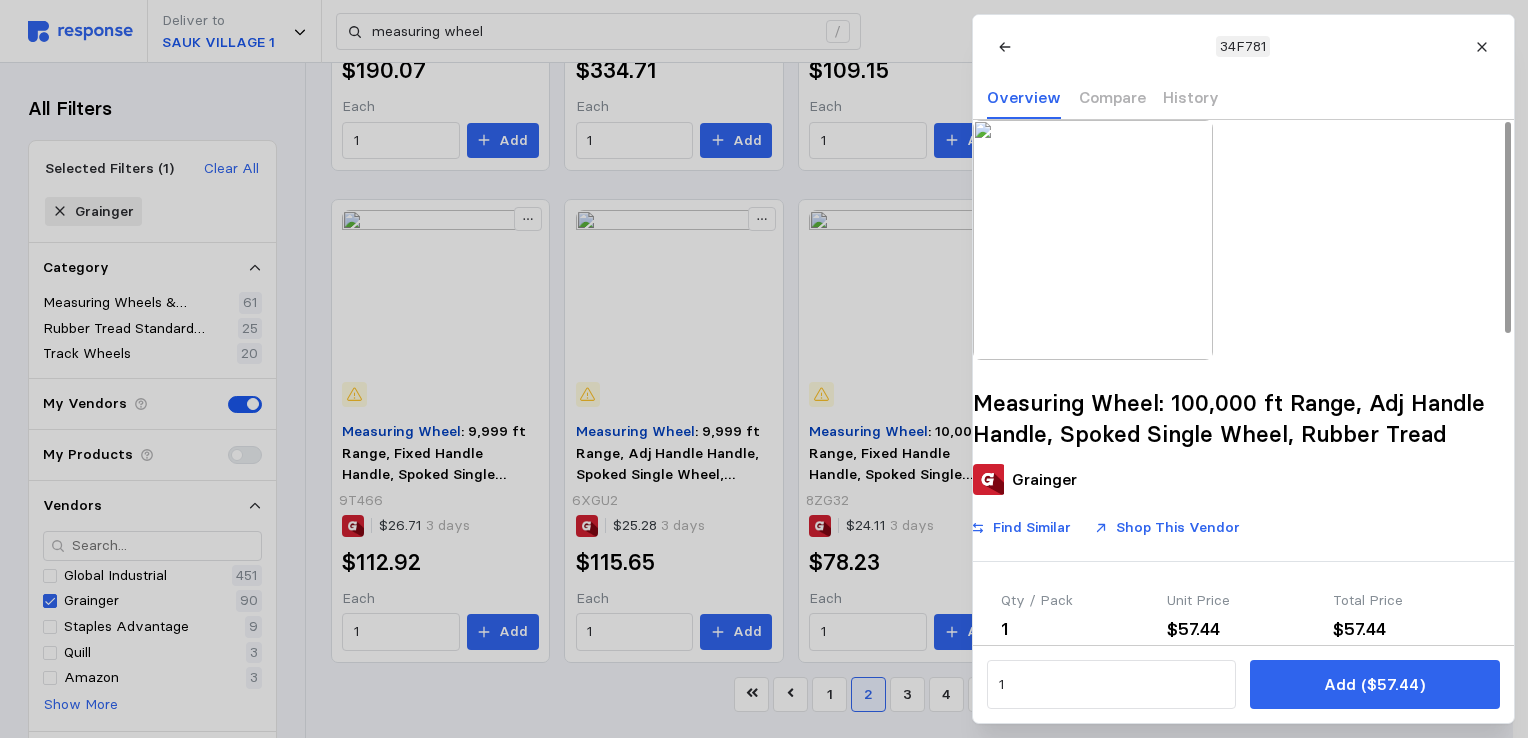 click at bounding box center [764, 369] 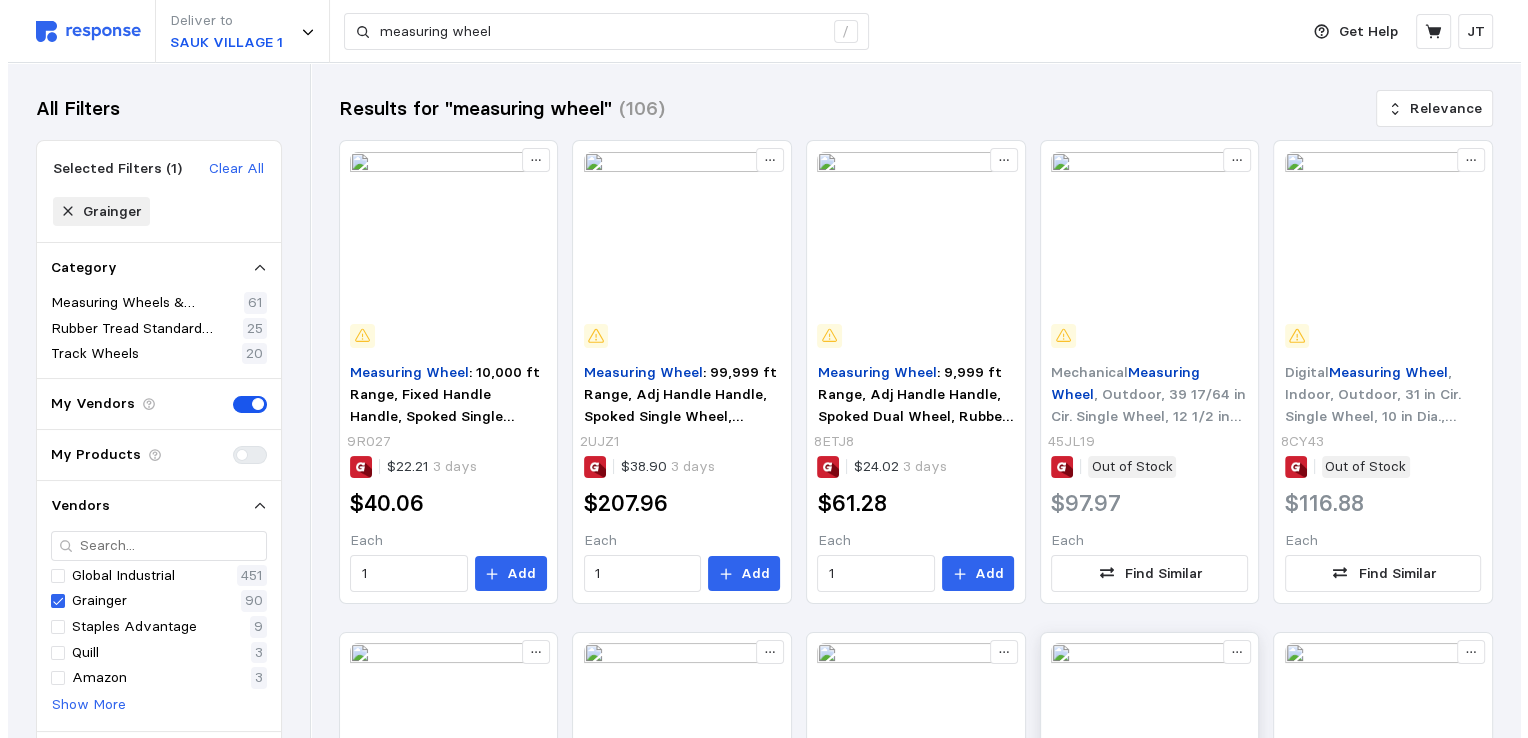 scroll, scrollTop: 533, scrollLeft: 0, axis: vertical 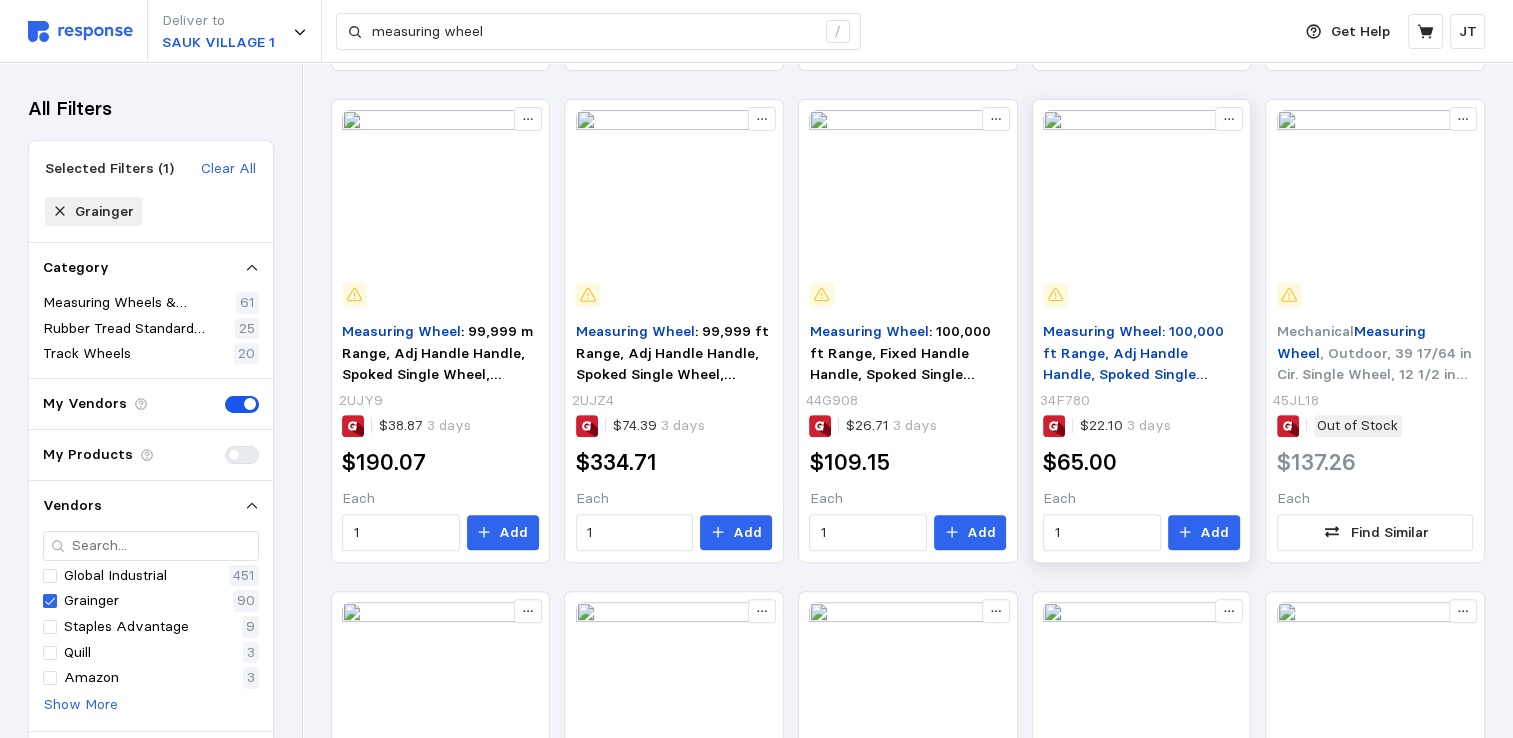 click on ": 100,000 ft Range, Adj Handle Handle, Spoked Single Wheel, Rubber Tread" at bounding box center [1133, 363] 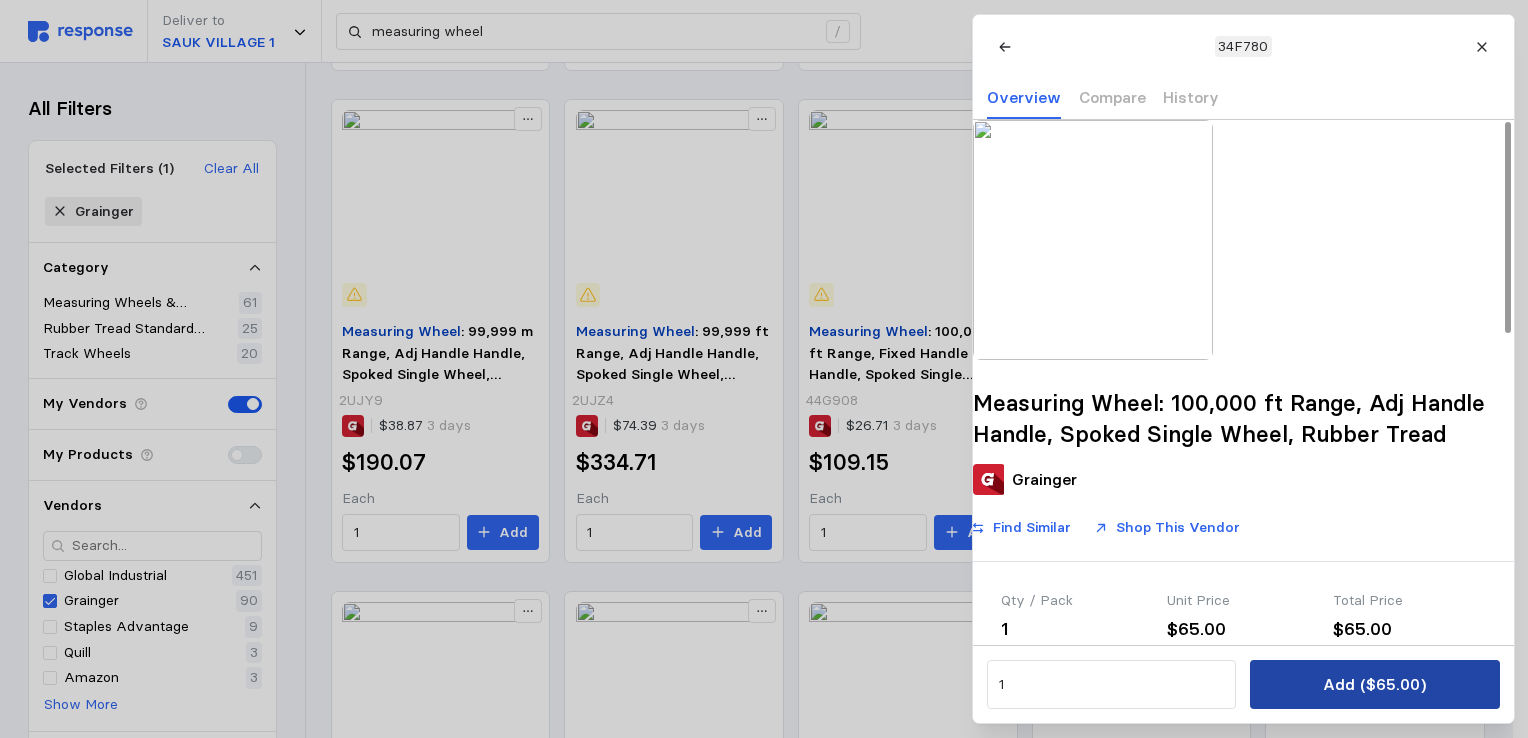 click on "Add ($65.00)" at bounding box center (1374, 684) 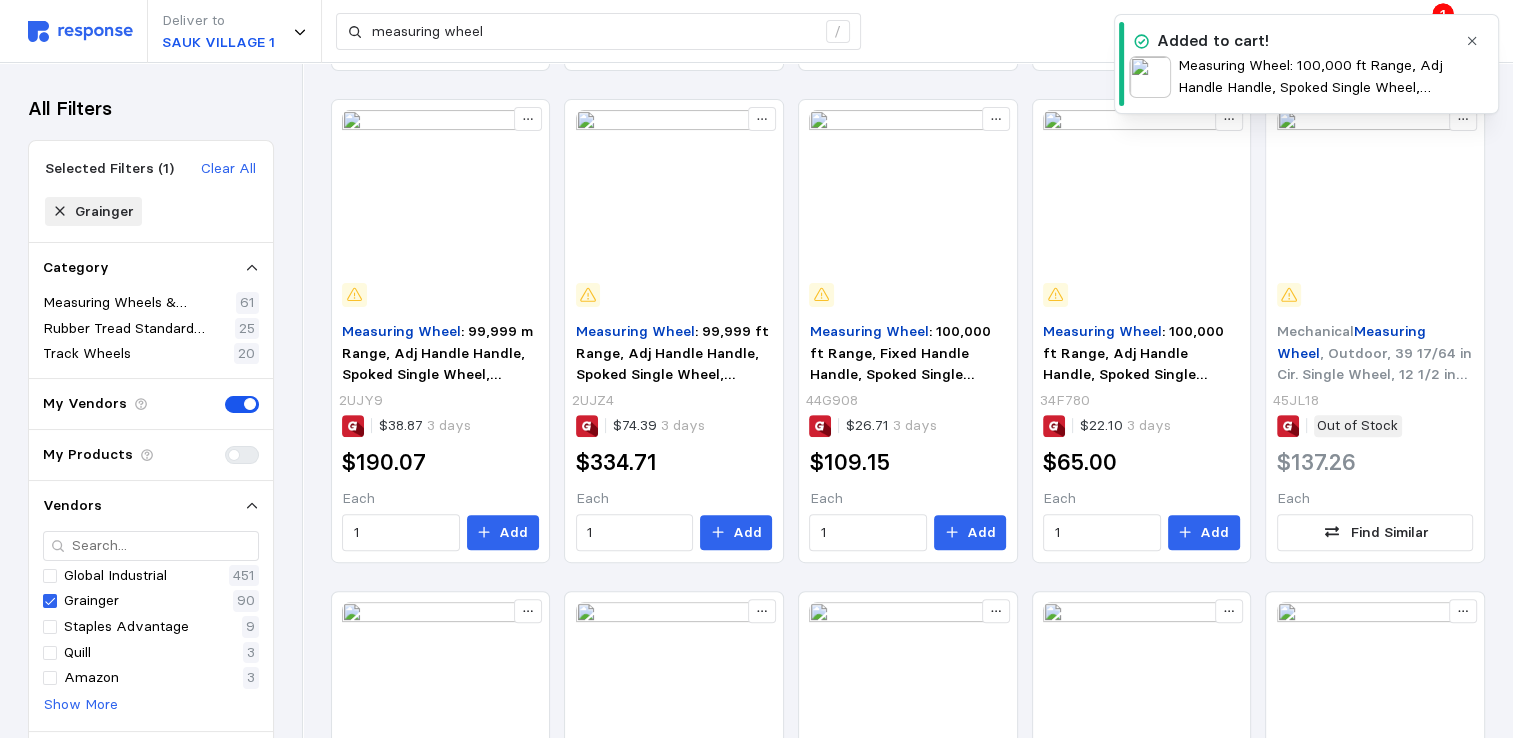 click on "Measuring Wheel: 100,000 ft Range, Adj Handle Handle, Spoked Single Wheel, Rubber Tread" at bounding box center (1317, 76) 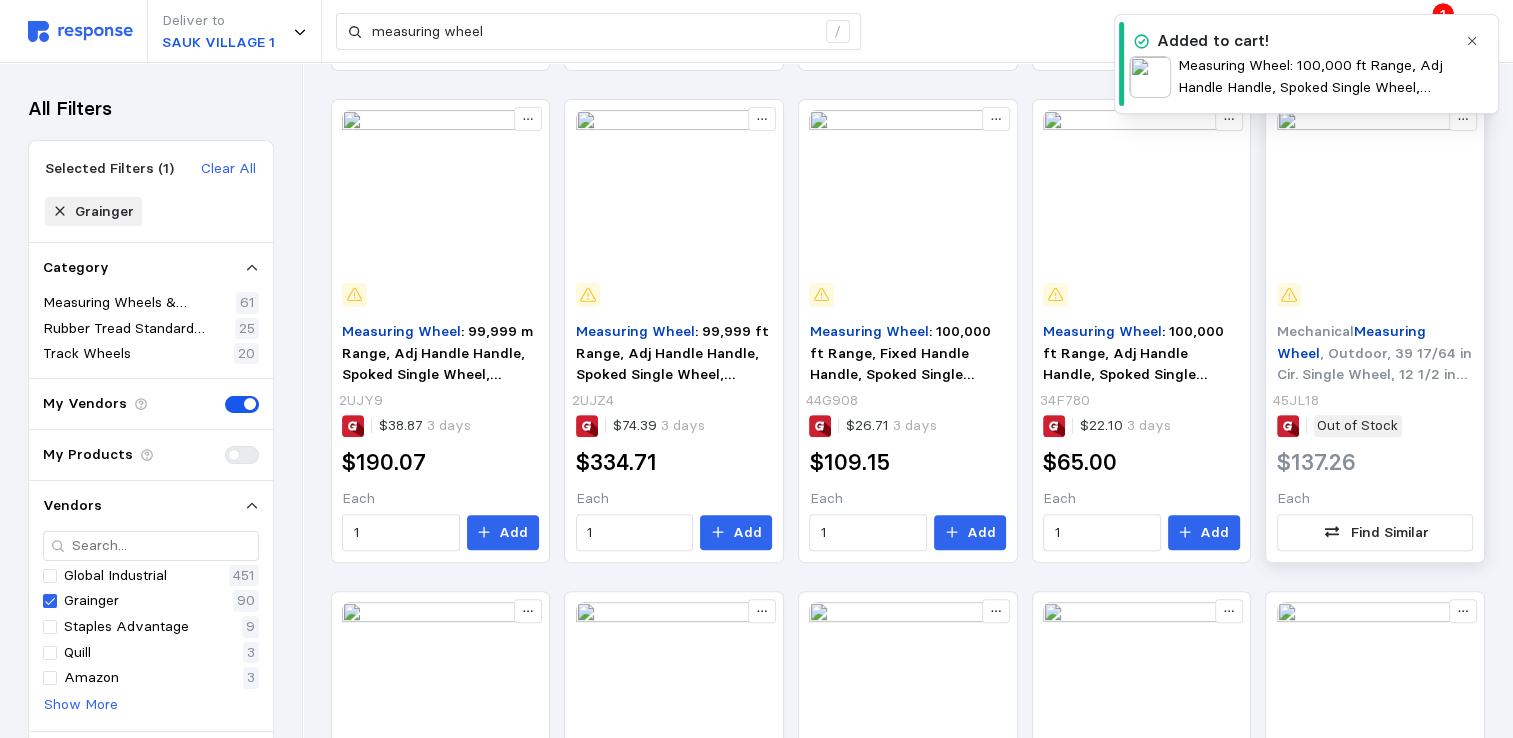 click at bounding box center [1375, 208] 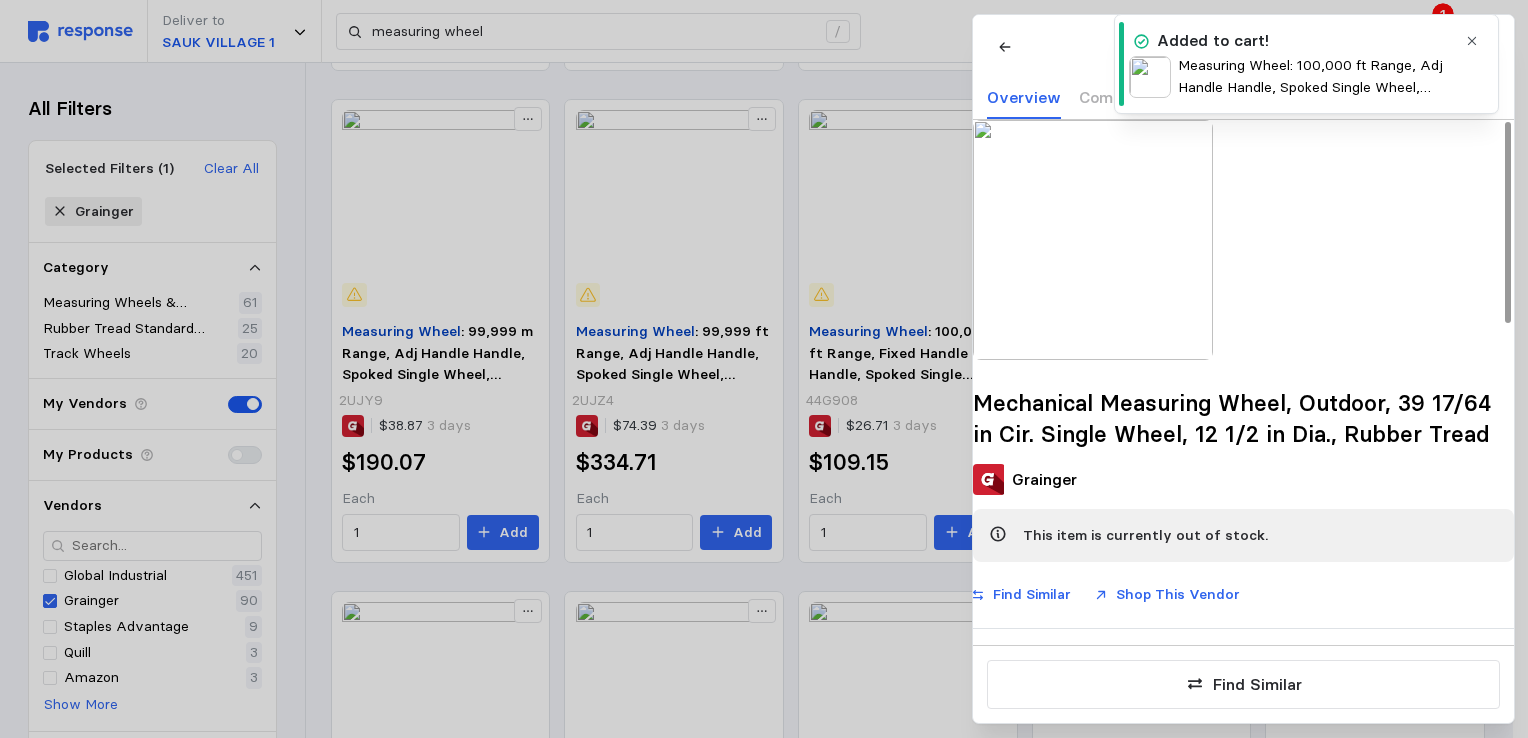click 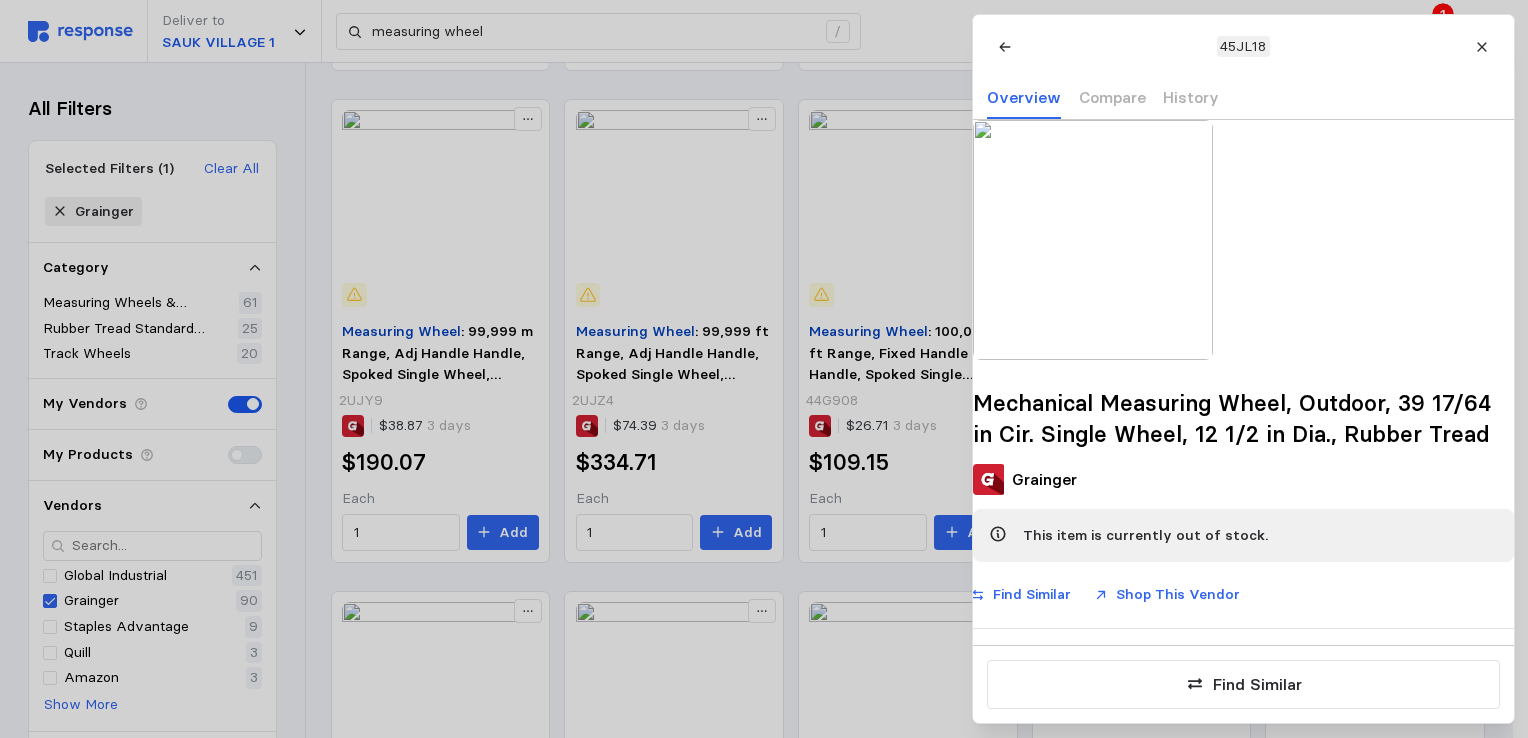 click 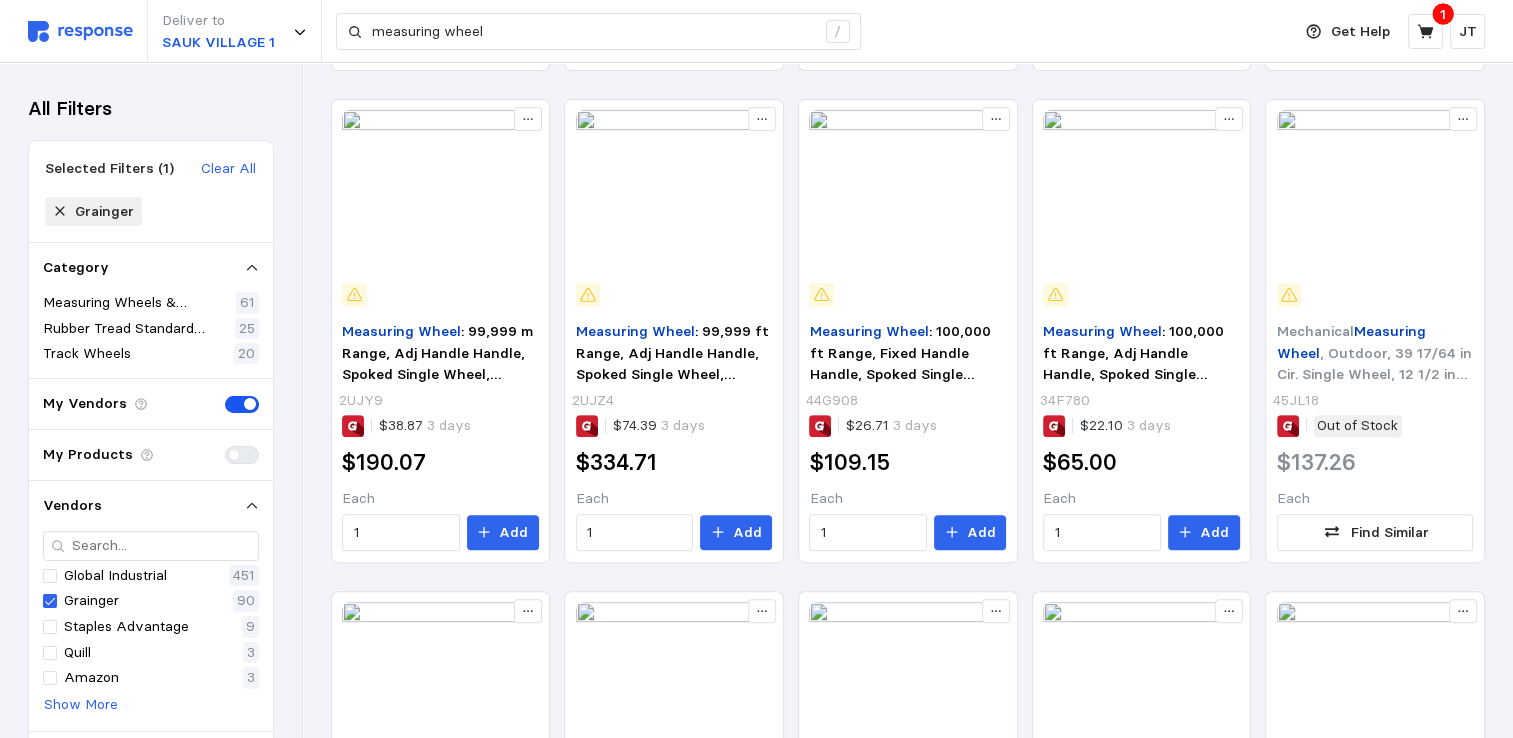 click on "1" at bounding box center (1443, 14) 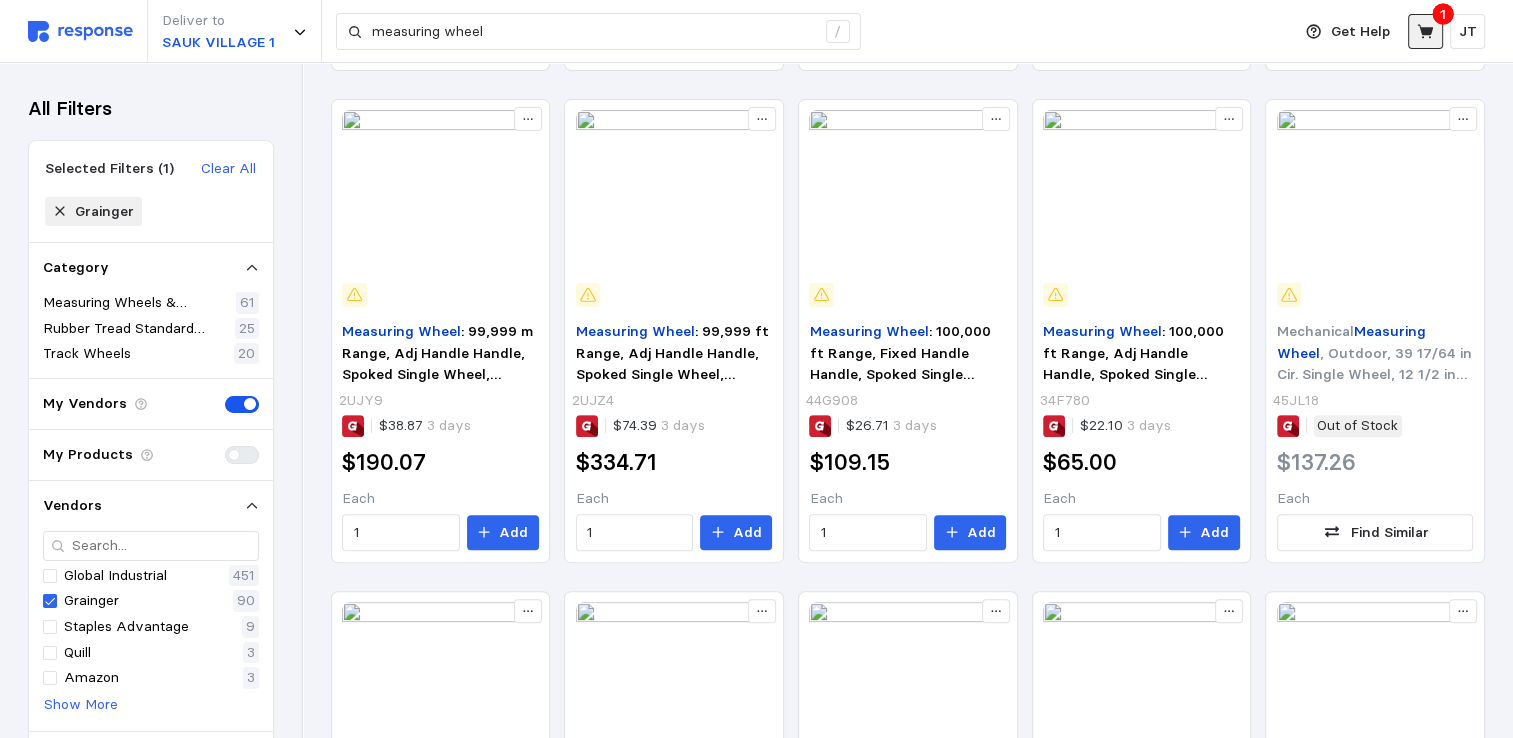 click 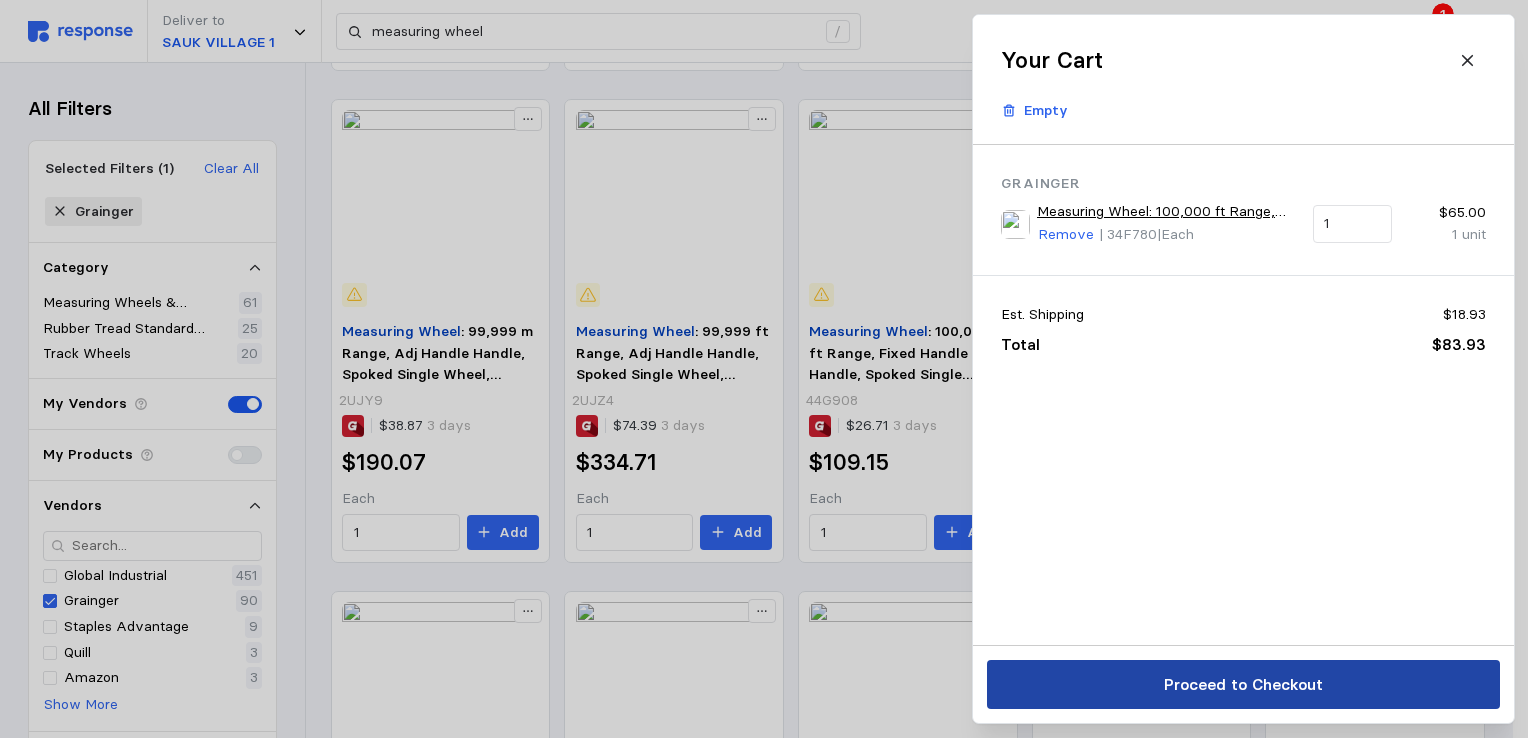 click on "Proceed to Checkout" at bounding box center (1242, 684) 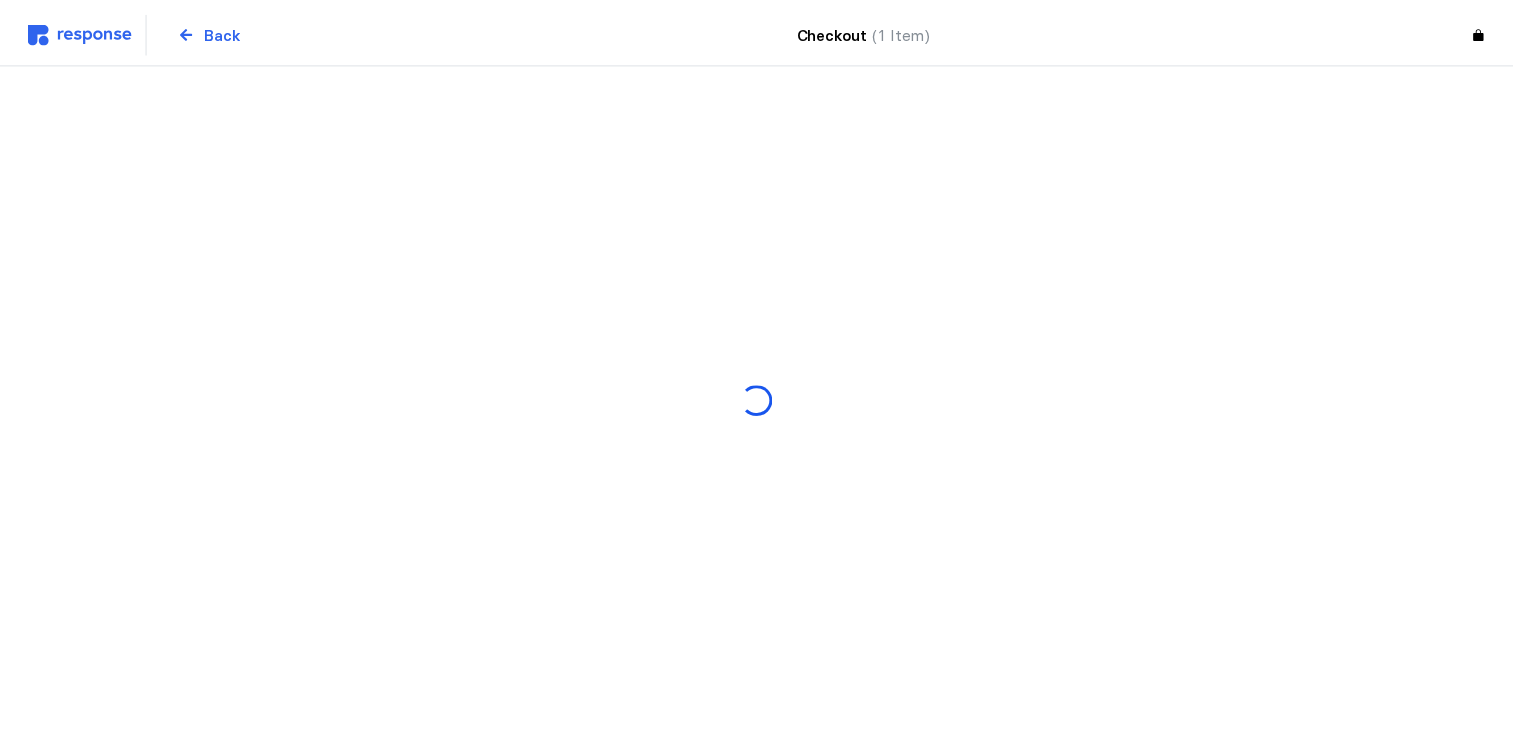 scroll, scrollTop: 0, scrollLeft: 0, axis: both 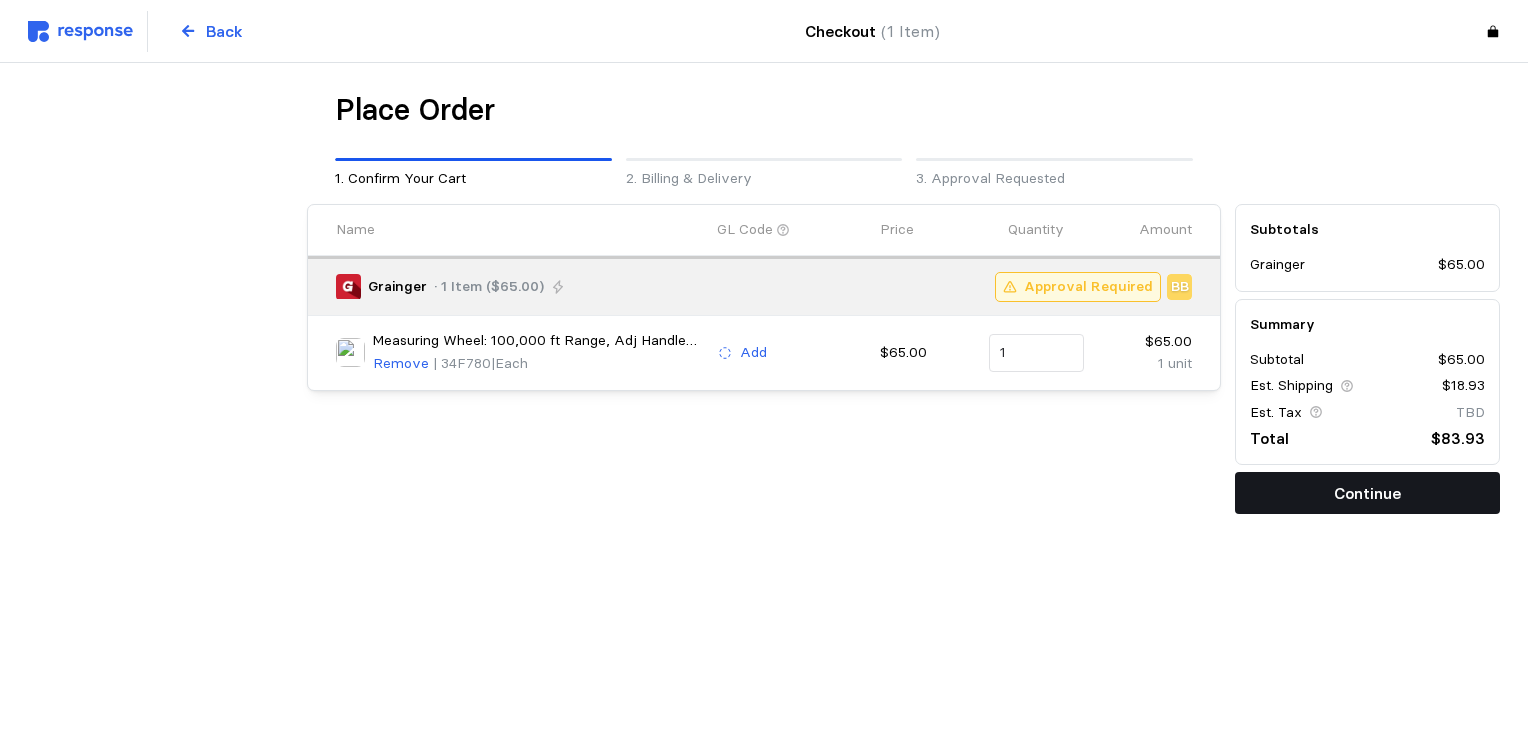 click on "Continue" at bounding box center (1367, 493) 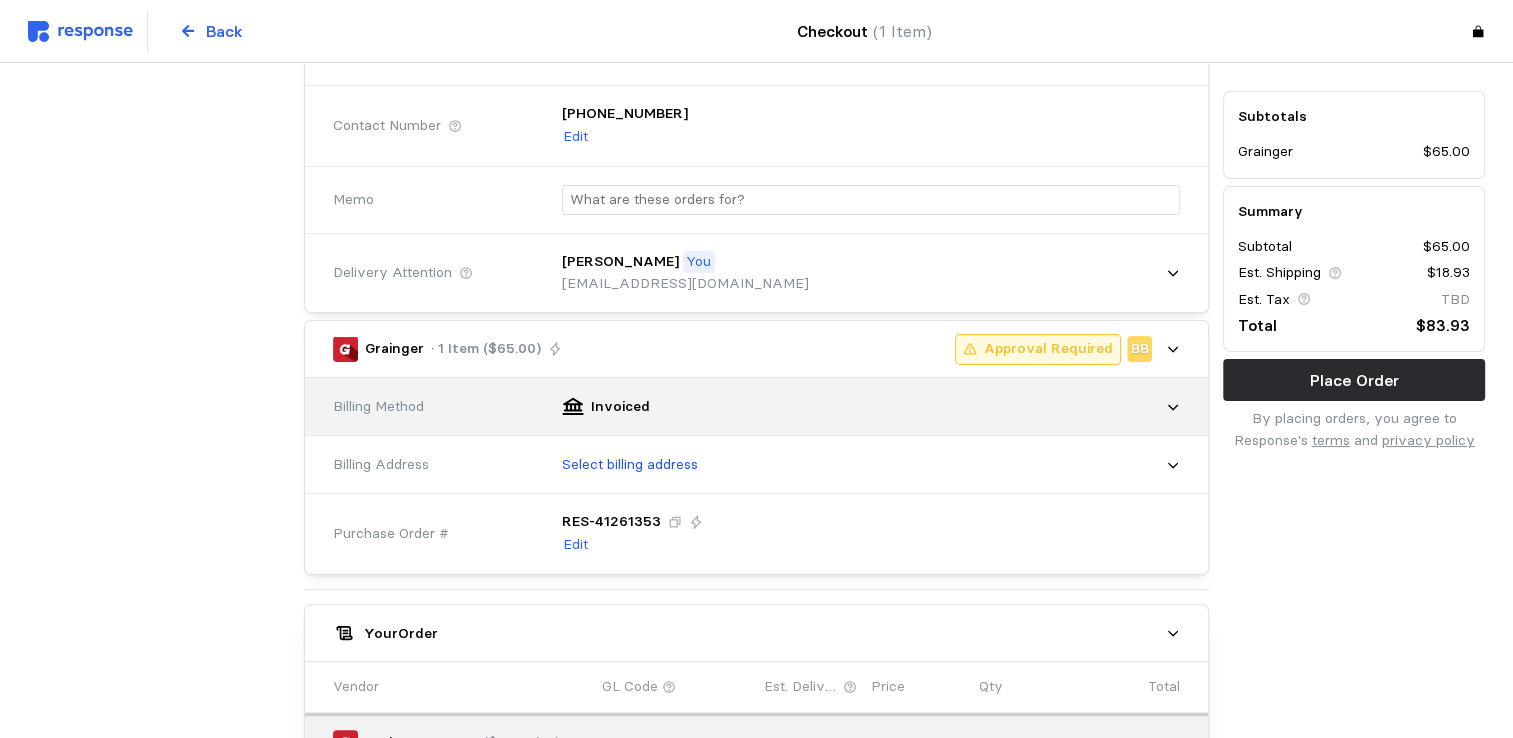 scroll, scrollTop: 266, scrollLeft: 0, axis: vertical 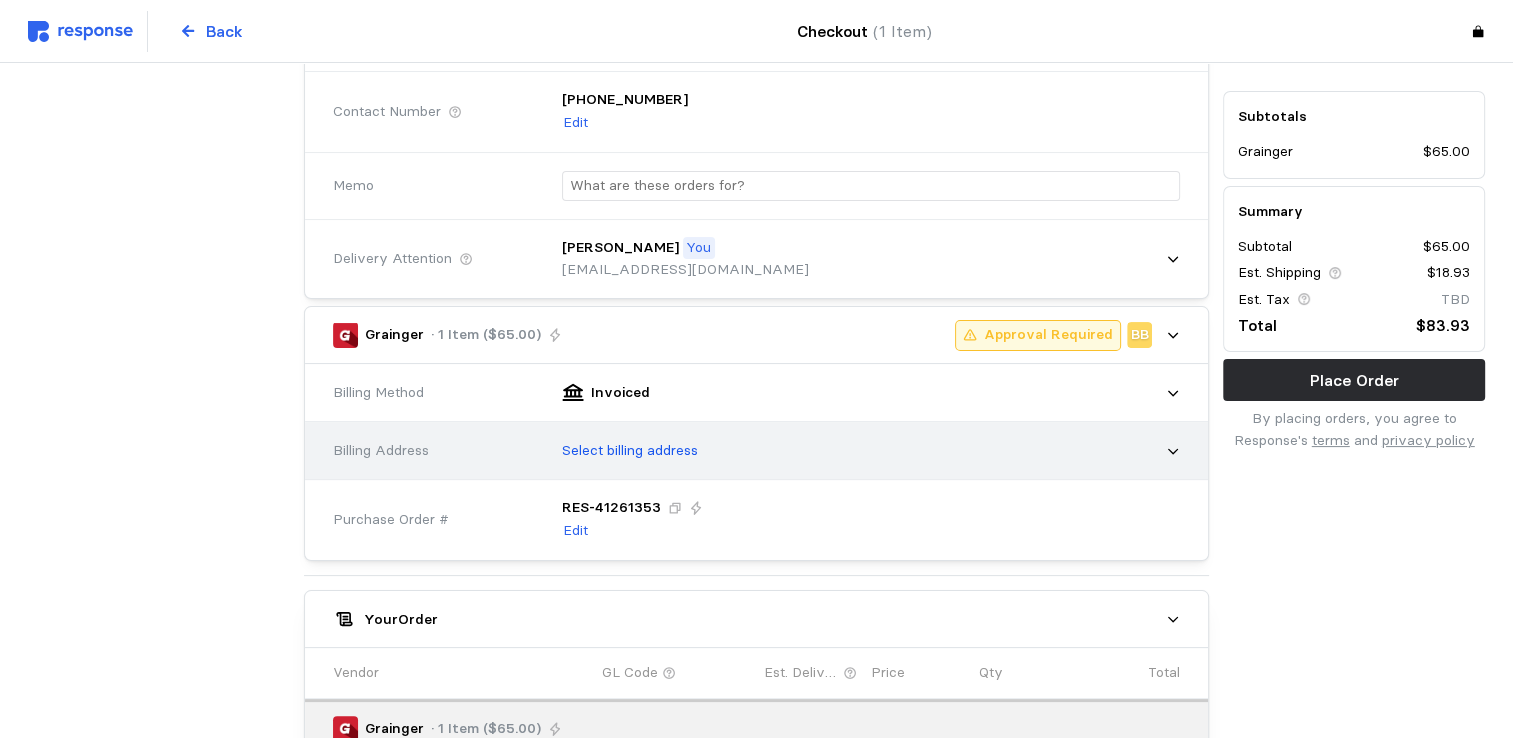 click on "Select billing address" at bounding box center [630, 451] 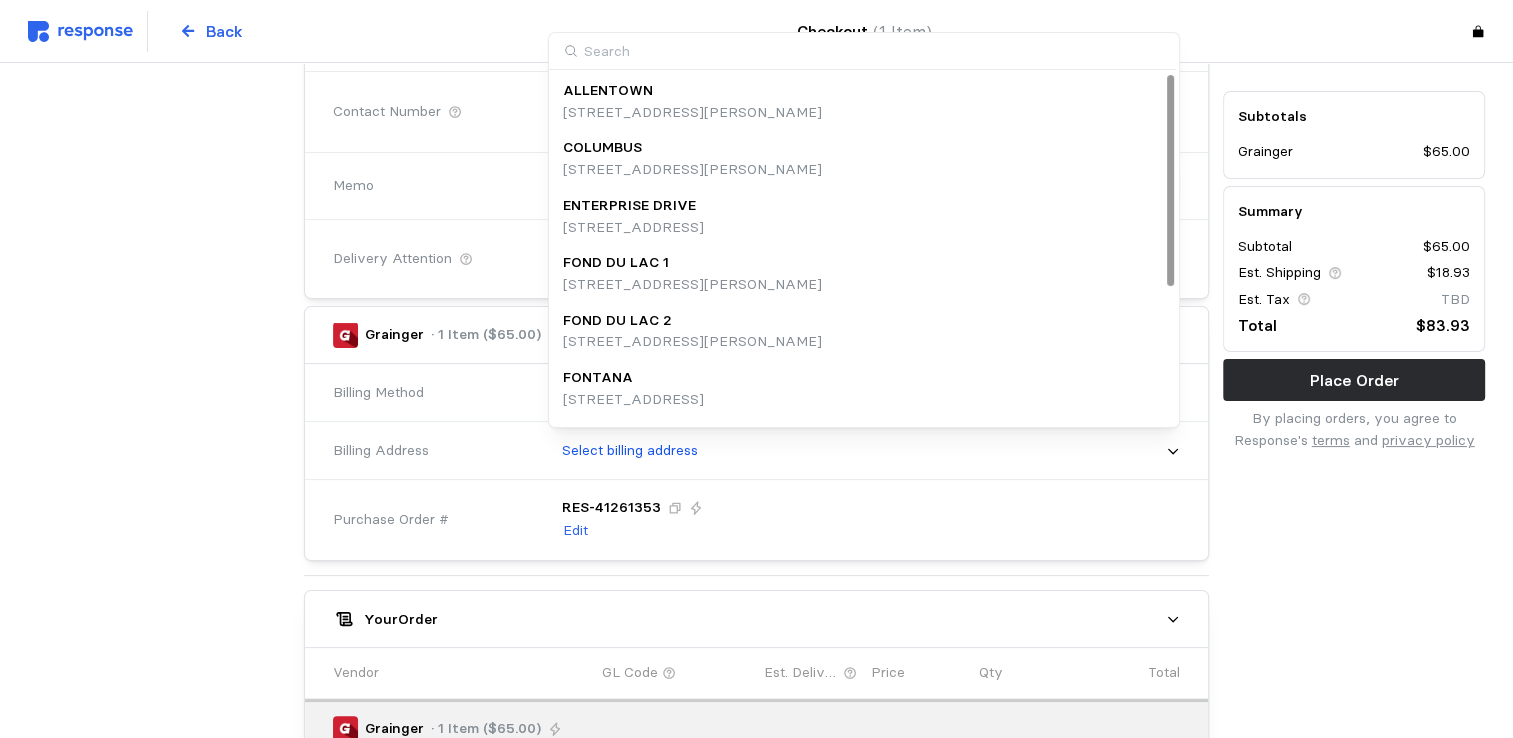click at bounding box center (862, 51) 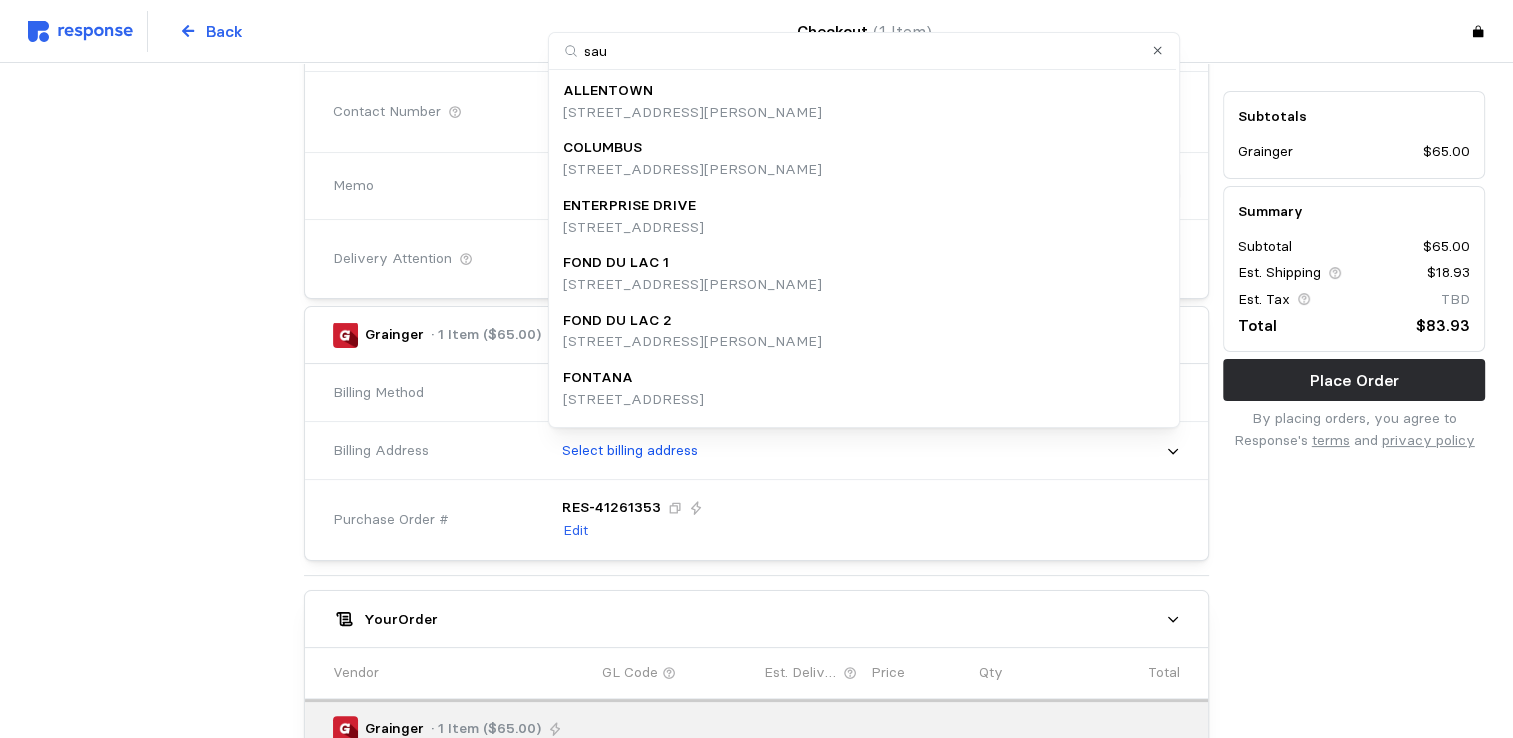 type on "sauk" 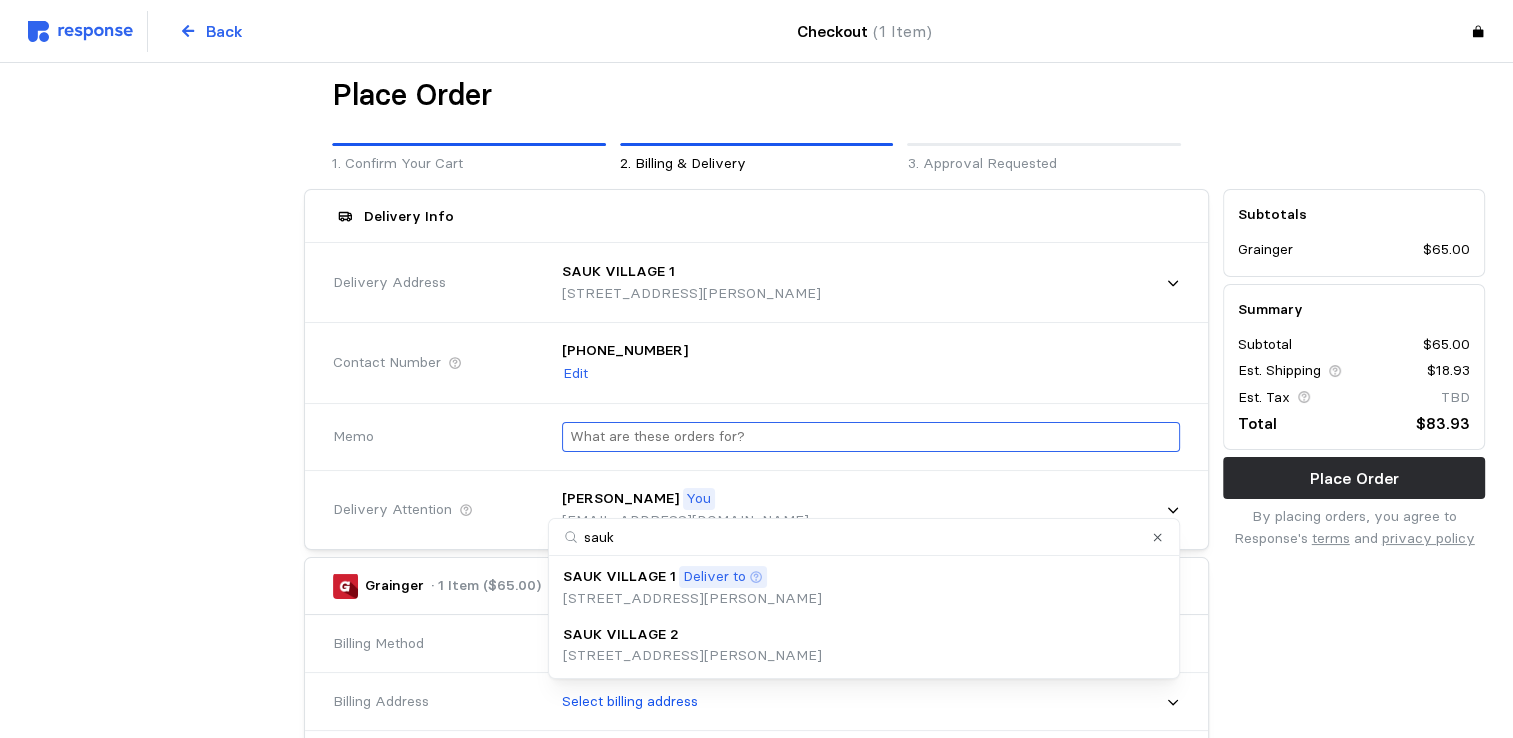 scroll, scrollTop: 0, scrollLeft: 0, axis: both 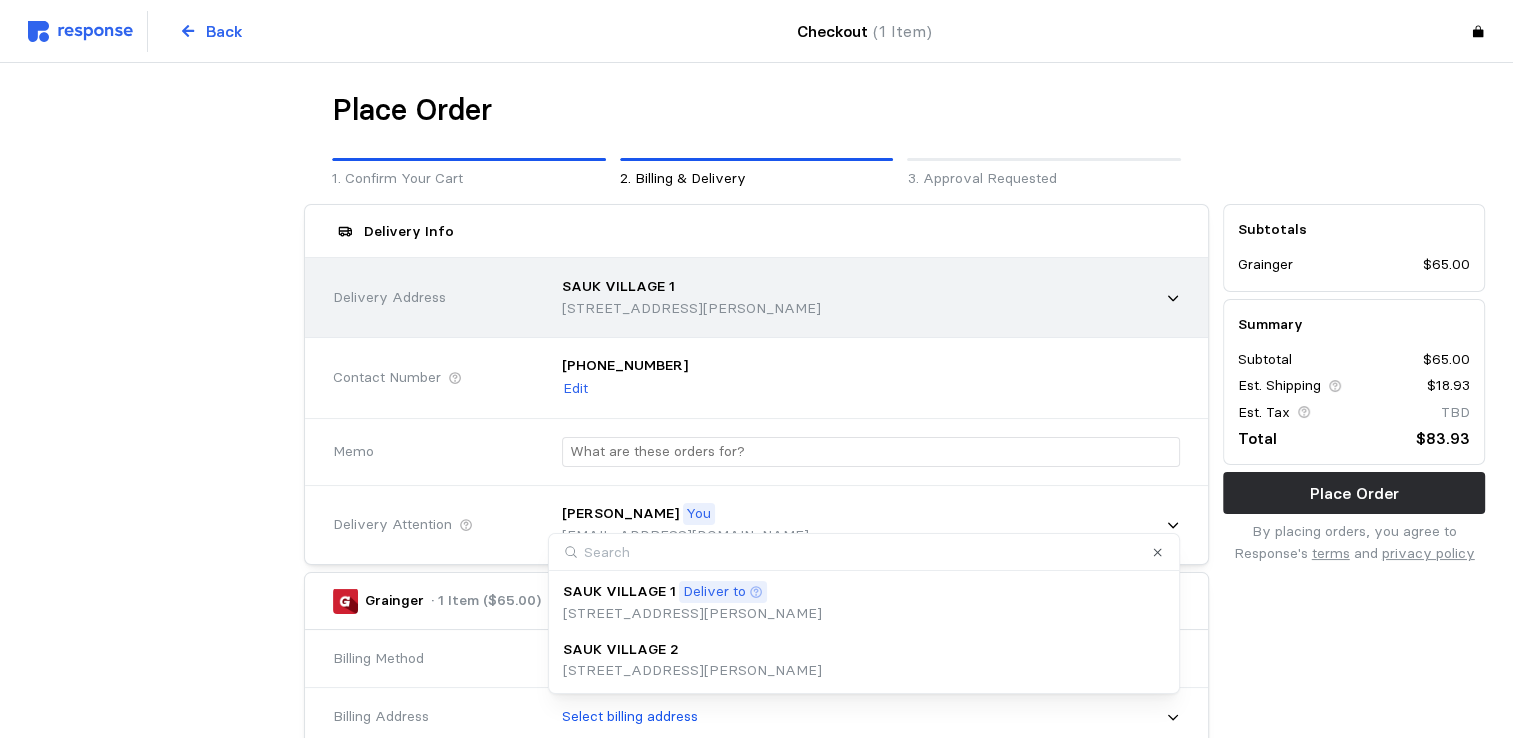 click on "[STREET_ADDRESS][PERSON_NAME]" at bounding box center (691, 309) 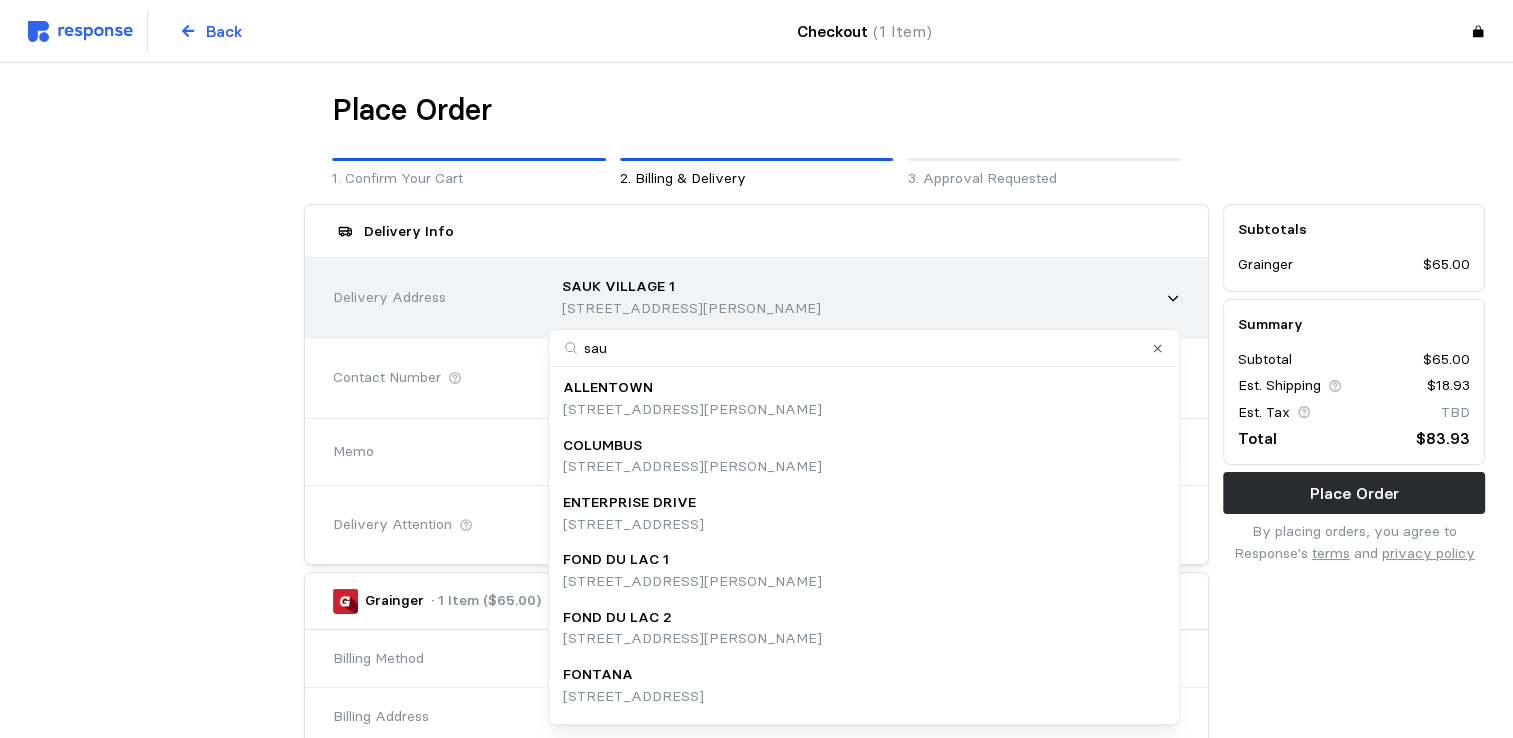 type on "sauk" 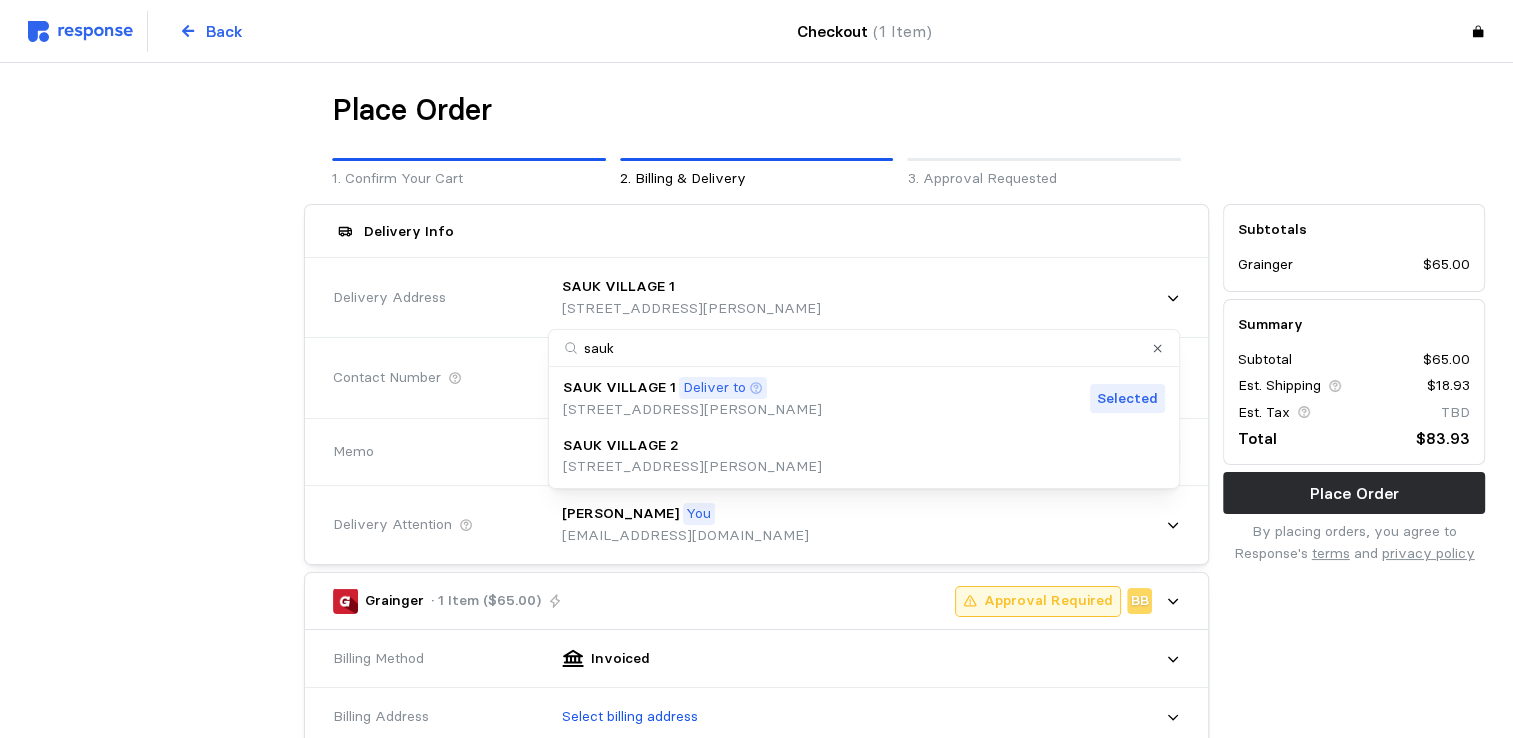 click on "[STREET_ADDRESS][PERSON_NAME]" at bounding box center (692, 467) 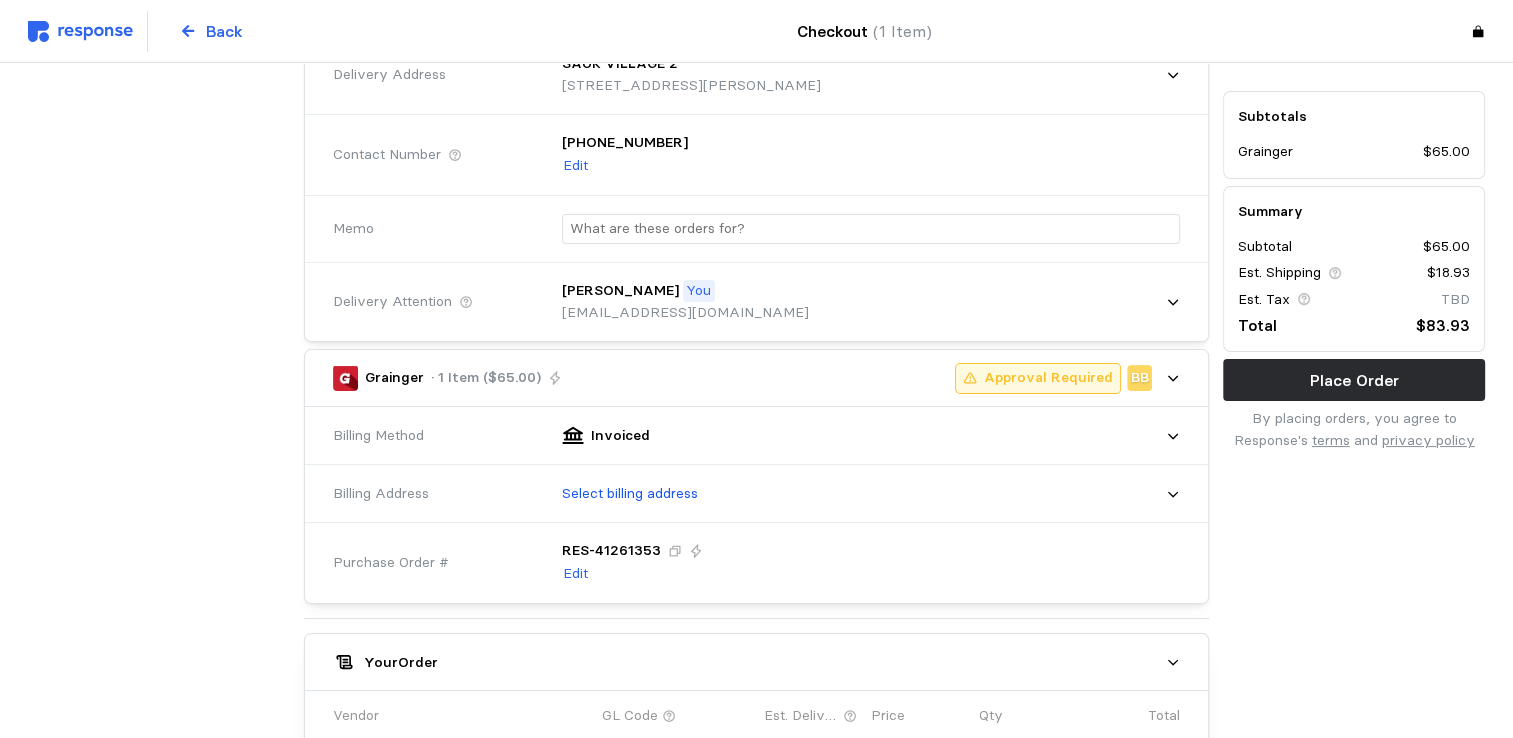 scroll, scrollTop: 266, scrollLeft: 0, axis: vertical 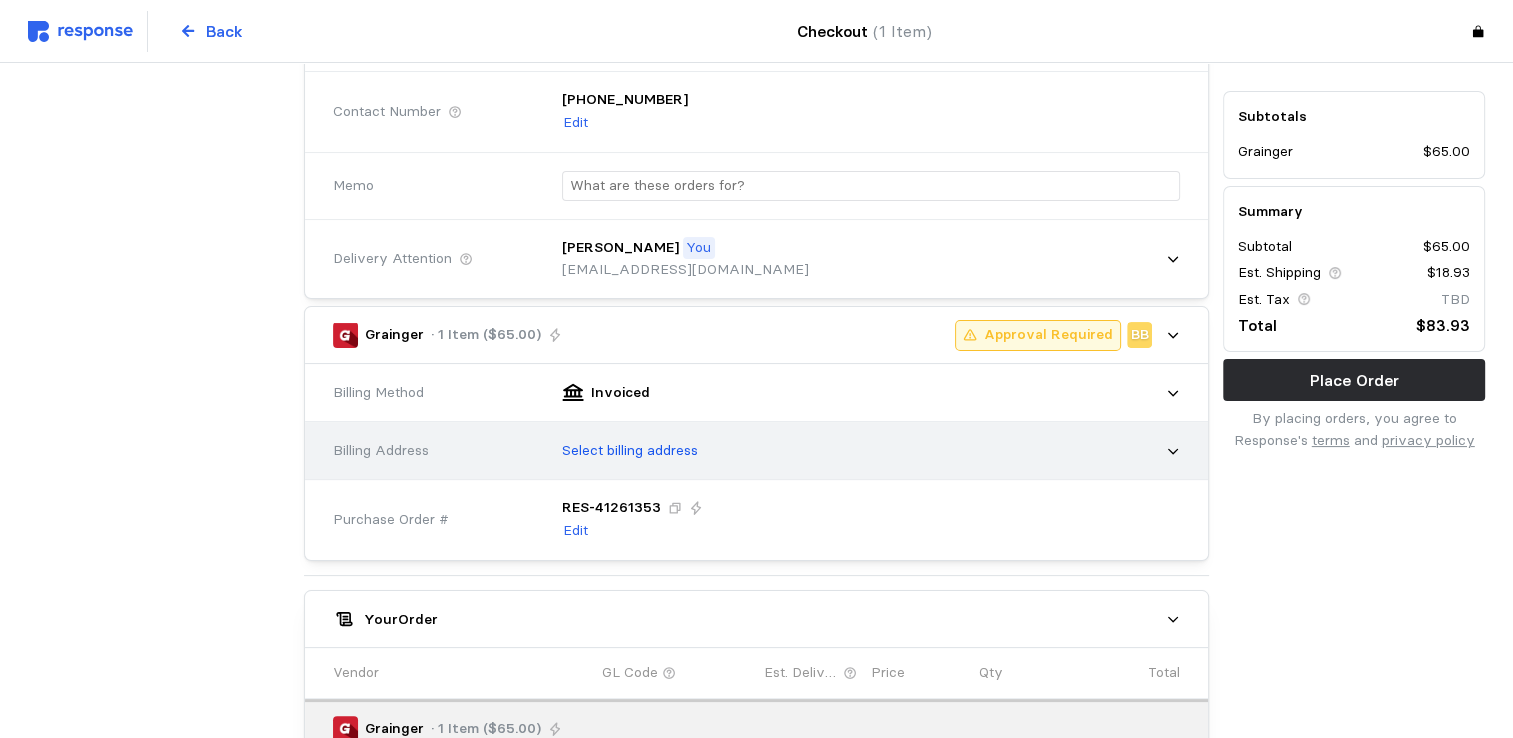 click on "Select billing address" at bounding box center [630, 451] 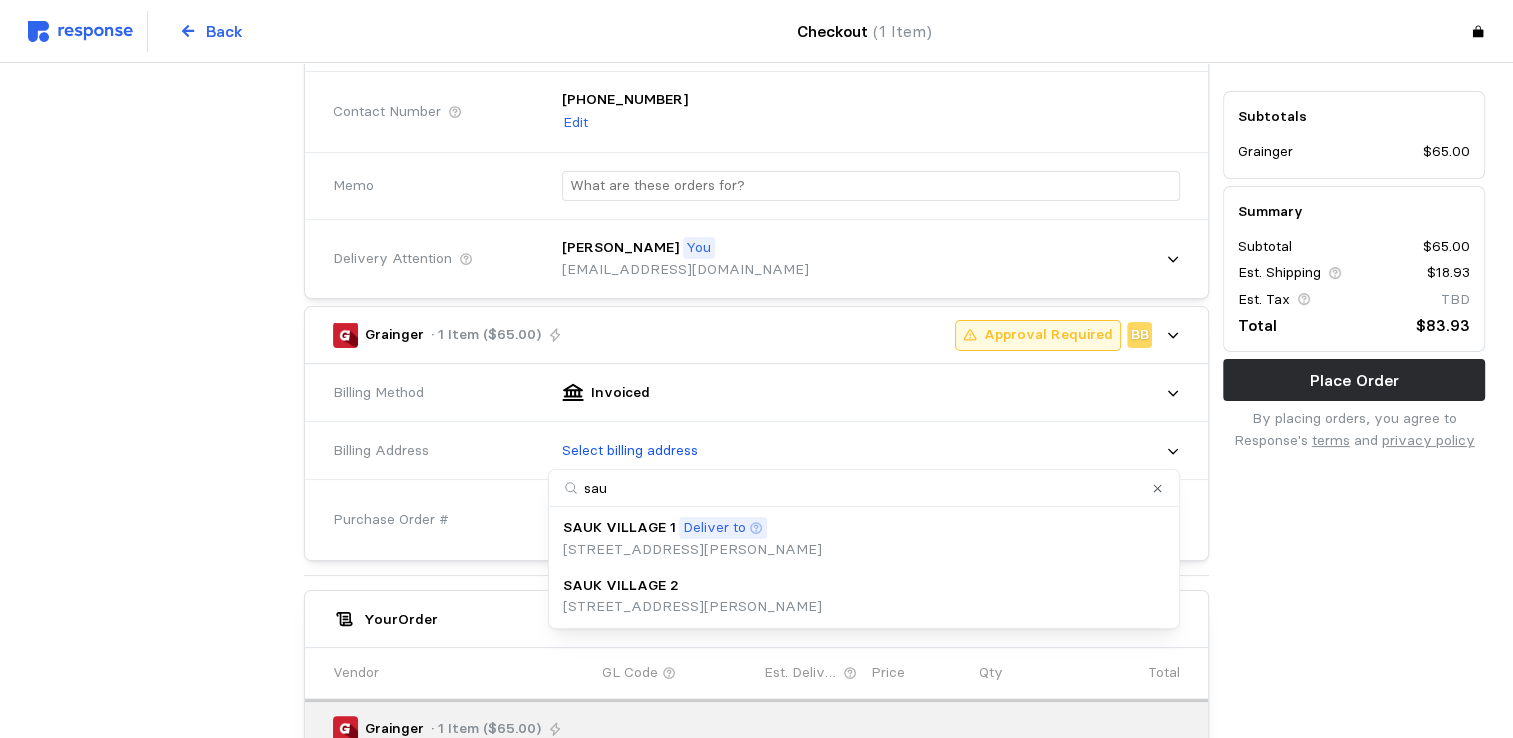 type on "sauk" 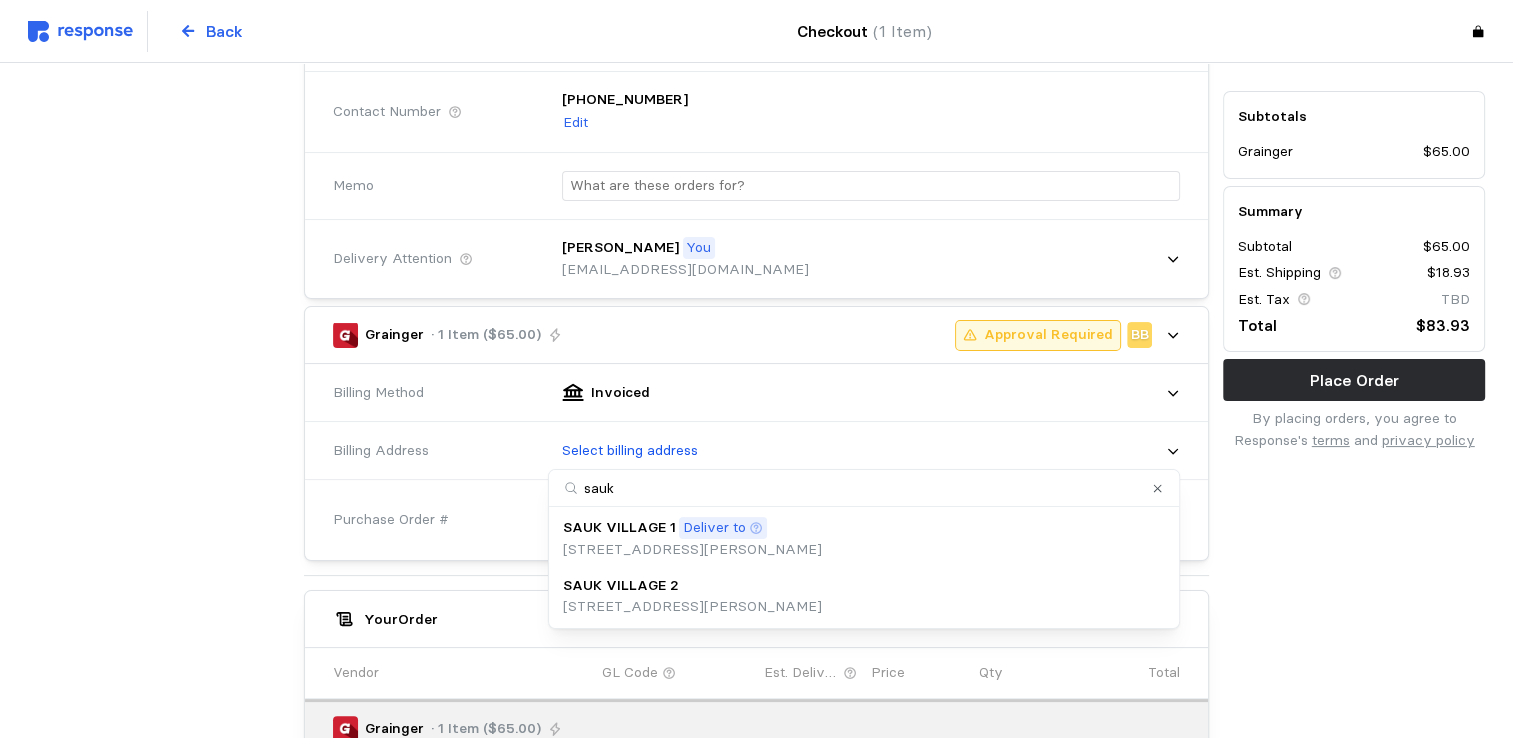 click on "SAUK VILLAGE 2" at bounding box center [621, 586] 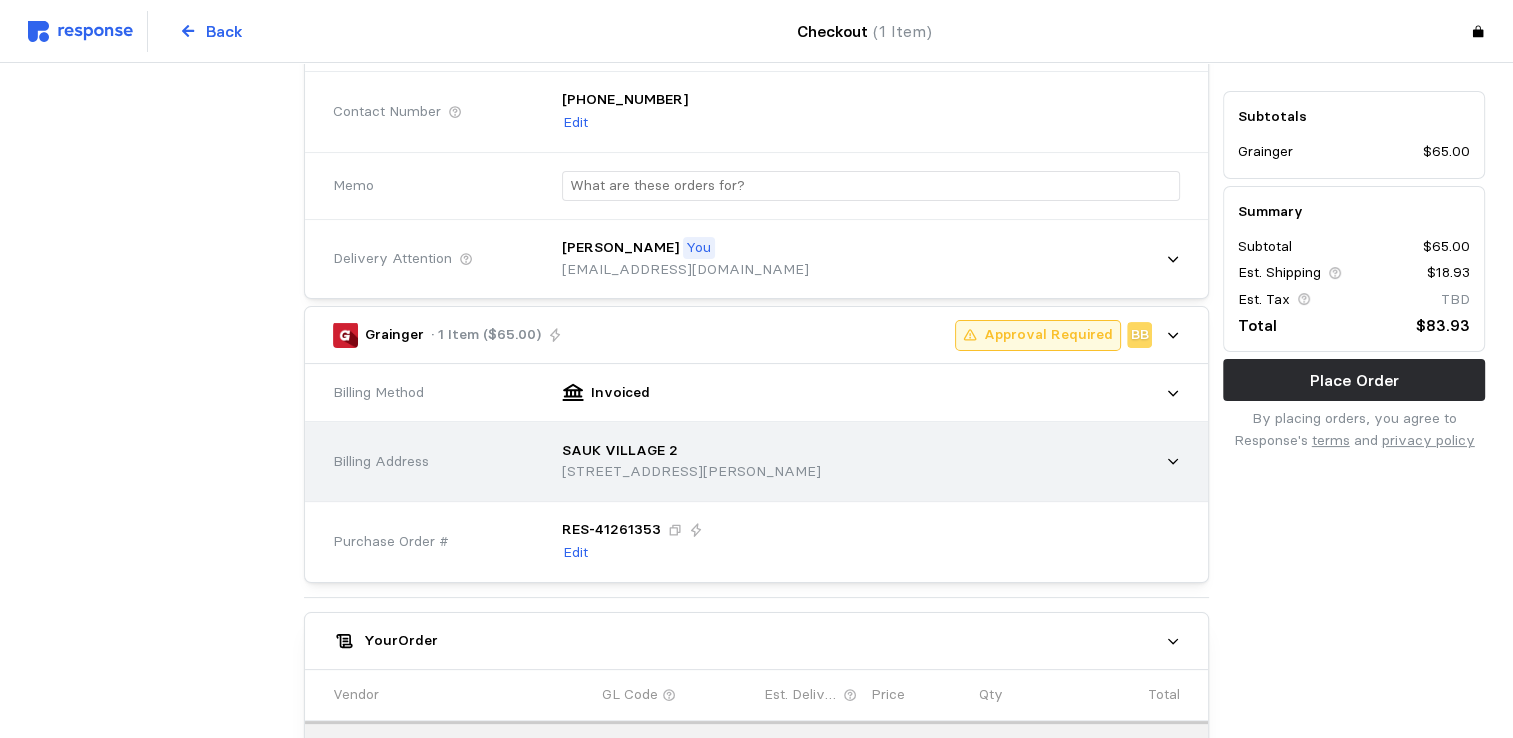 scroll, scrollTop: 691, scrollLeft: 0, axis: vertical 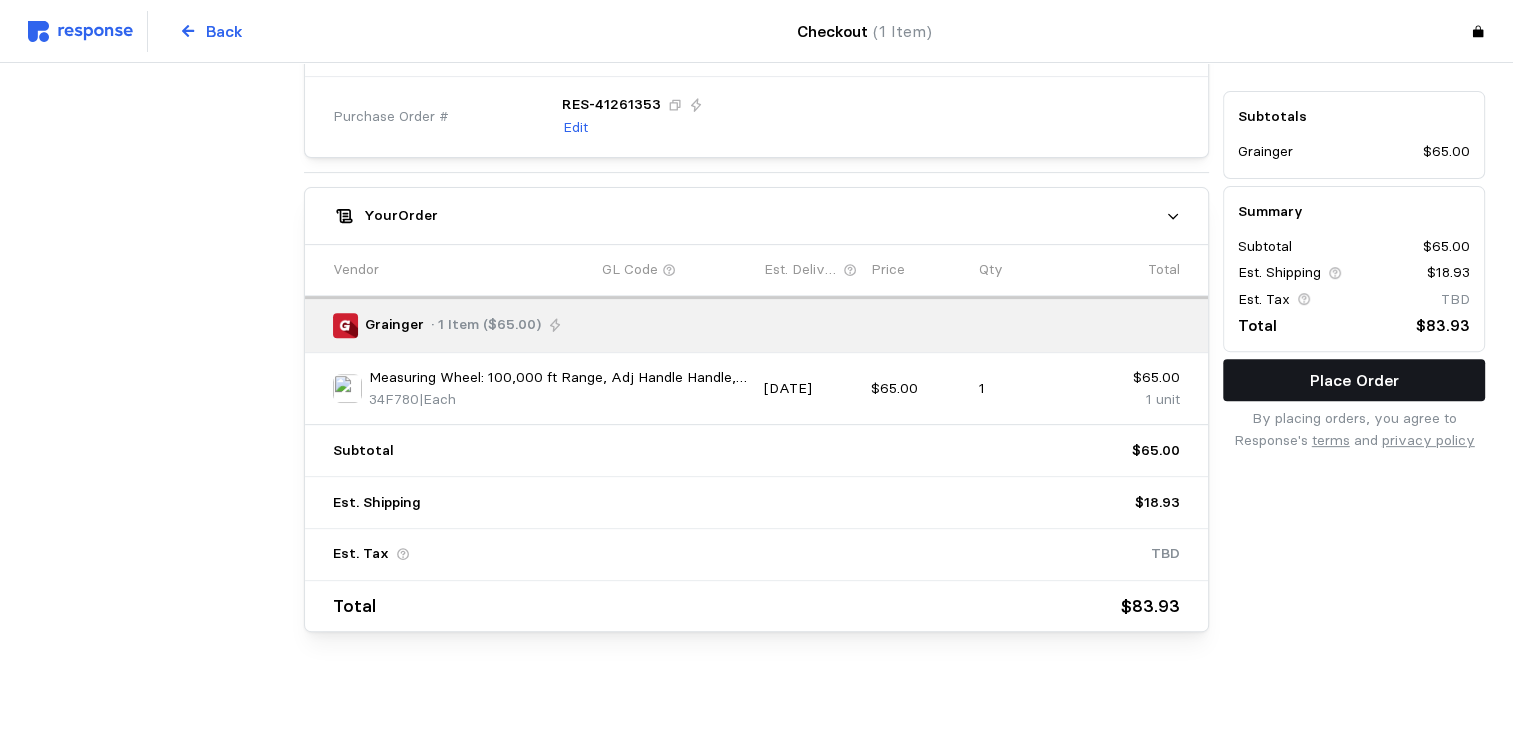 click on "Place Order" at bounding box center (1354, 380) 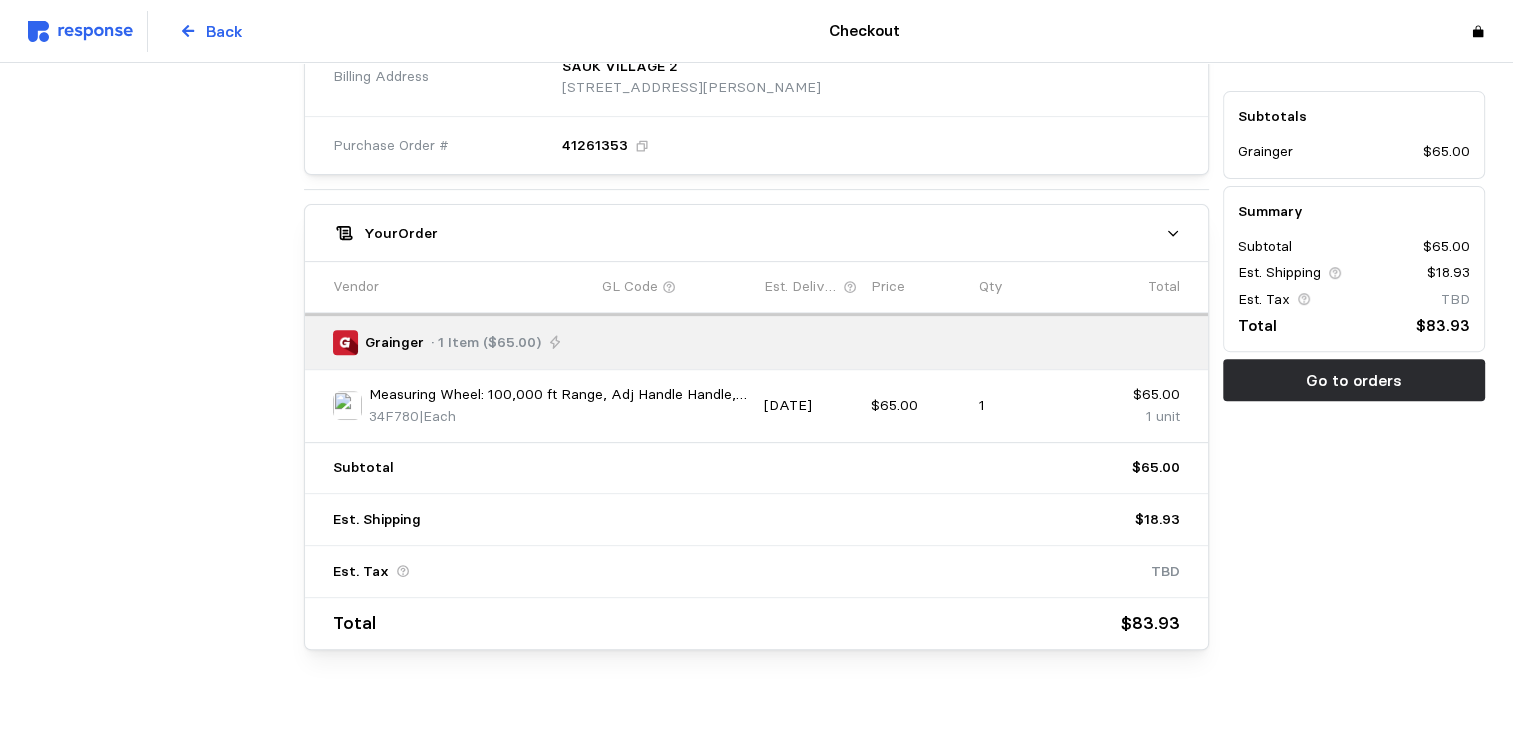 click on "Measuring Wheel: 100,000 ft Range, Adj Handle Handle, Spoked Single Wheel, Rubber Tread" at bounding box center [559, 395] 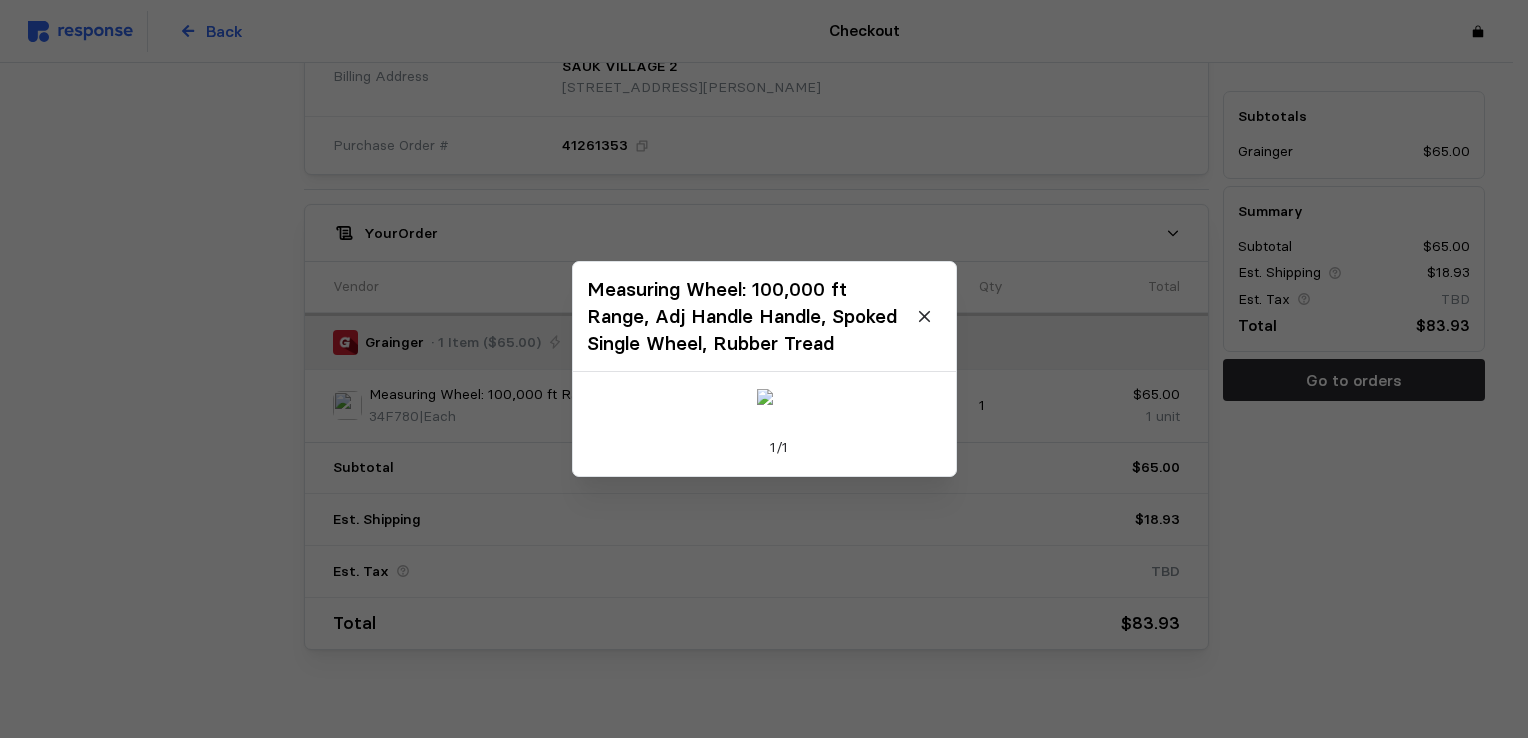 click at bounding box center [764, 369] 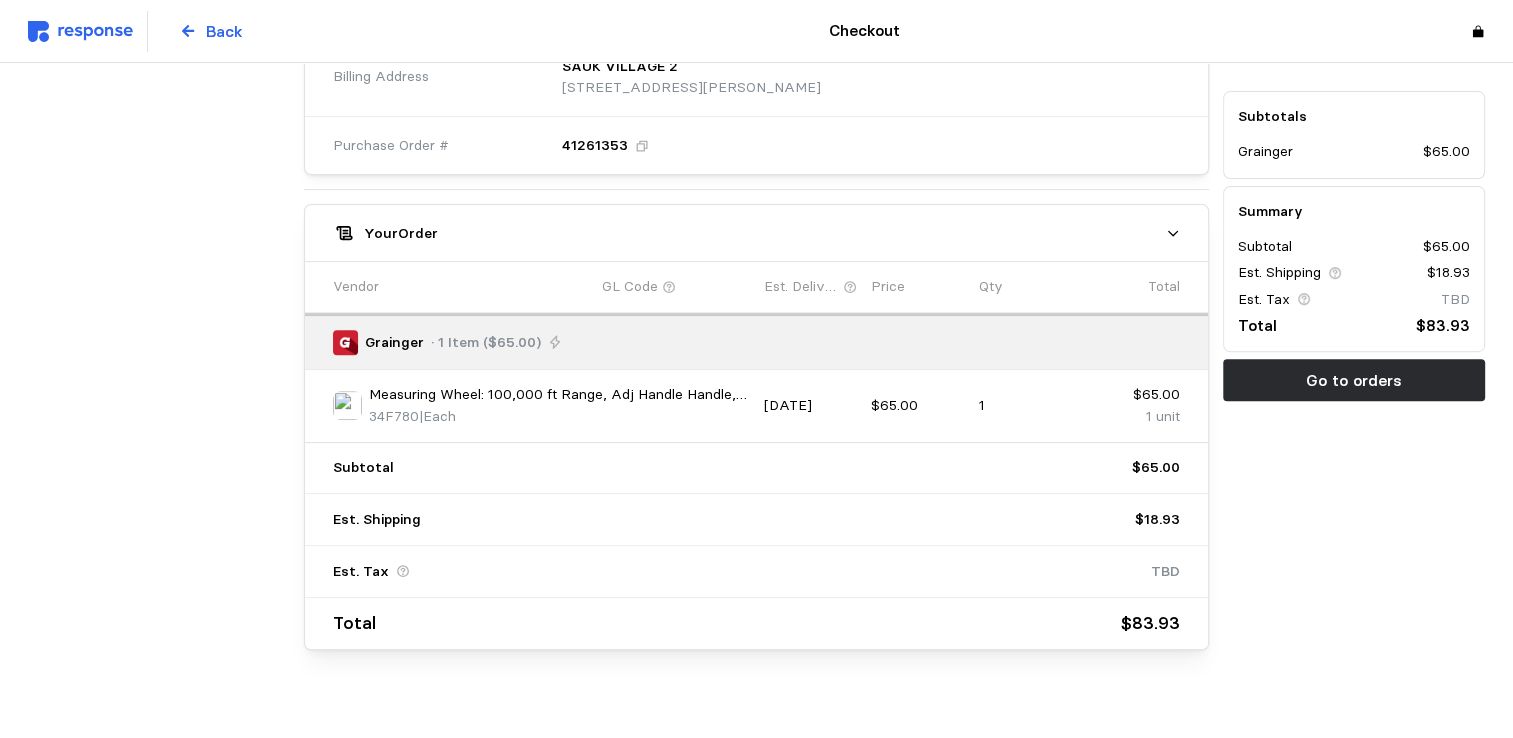 scroll, scrollTop: 0, scrollLeft: 0, axis: both 